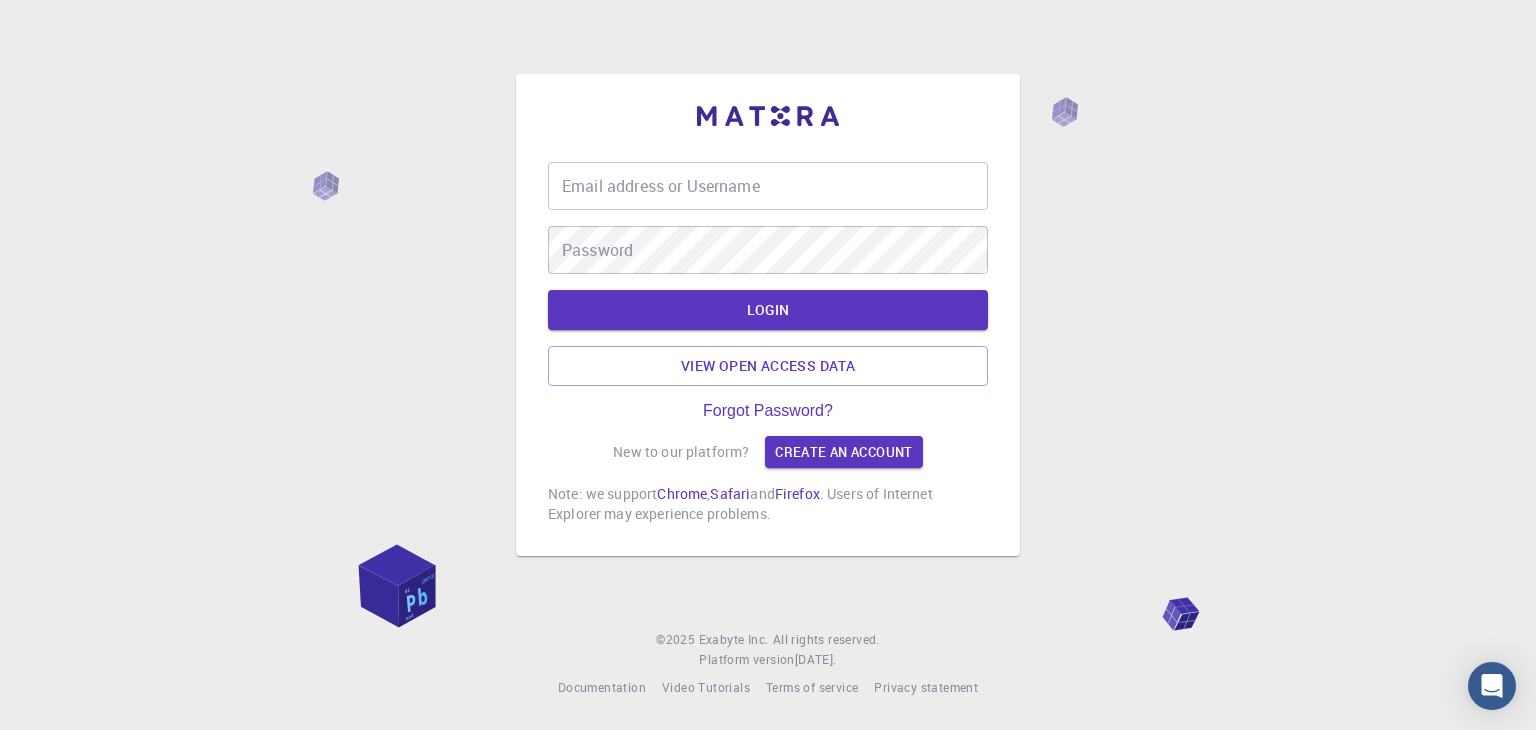 scroll, scrollTop: 0, scrollLeft: 0, axis: both 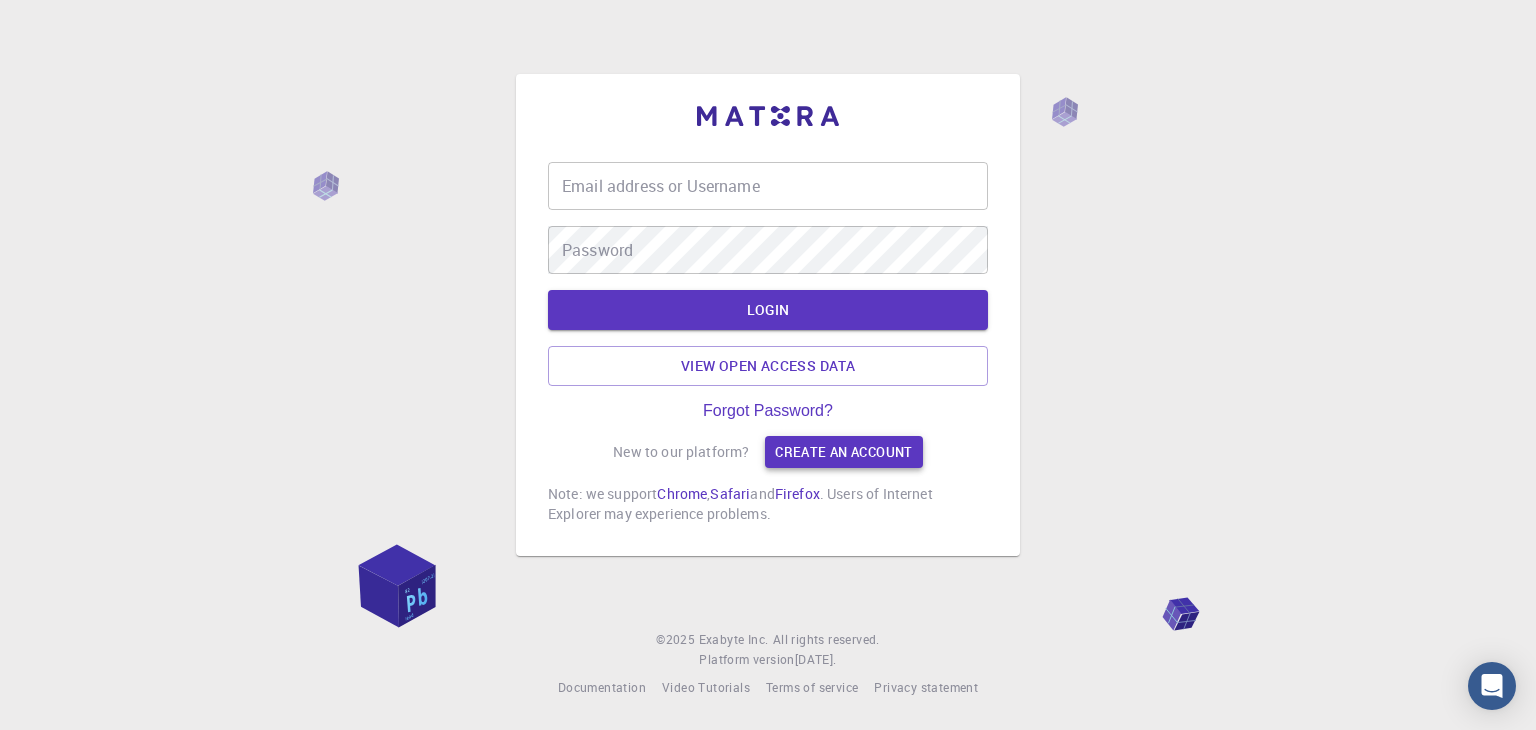 click on "Create an account" at bounding box center [843, 452] 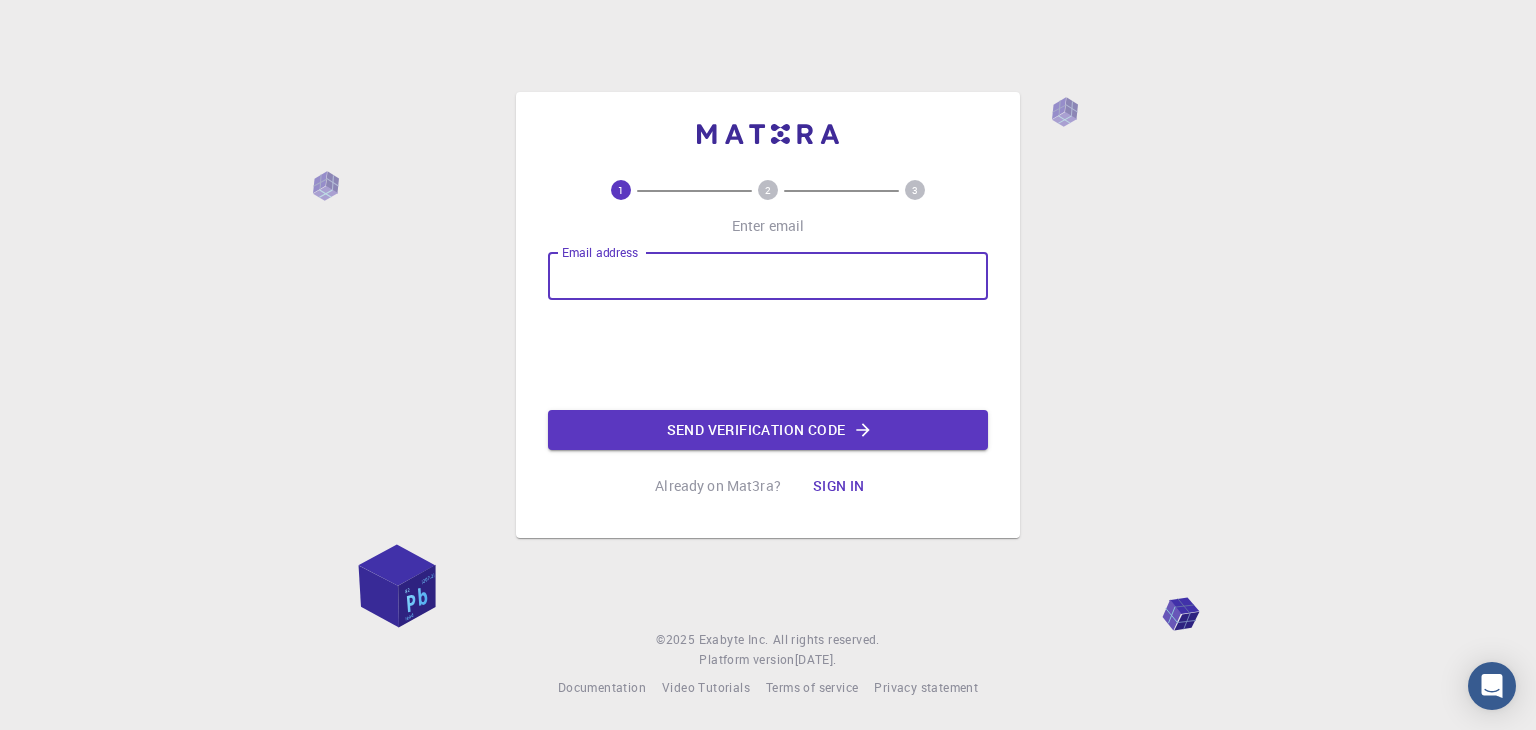 click on "Email address" at bounding box center [768, 276] 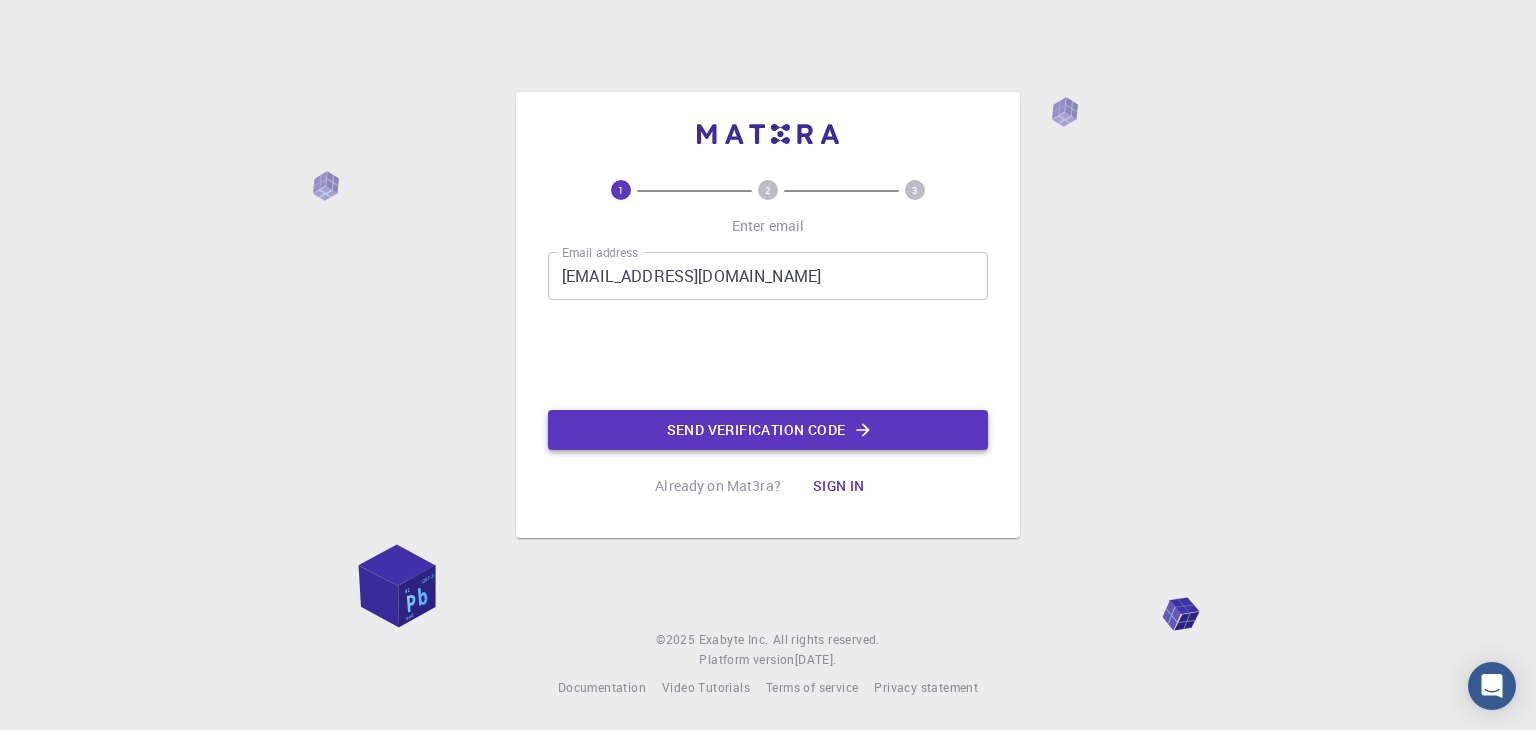 click on "Send verification code" 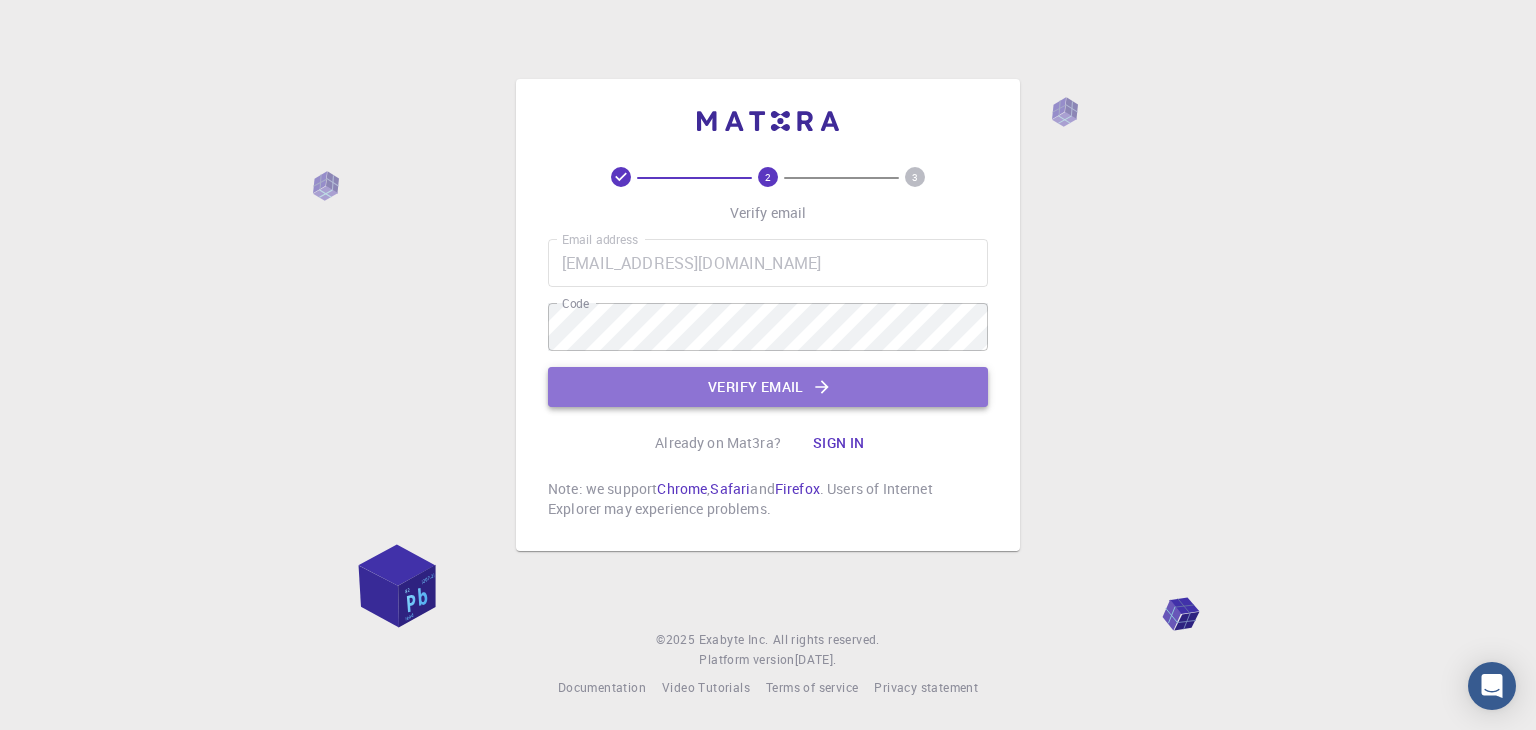 click on "Verify email" 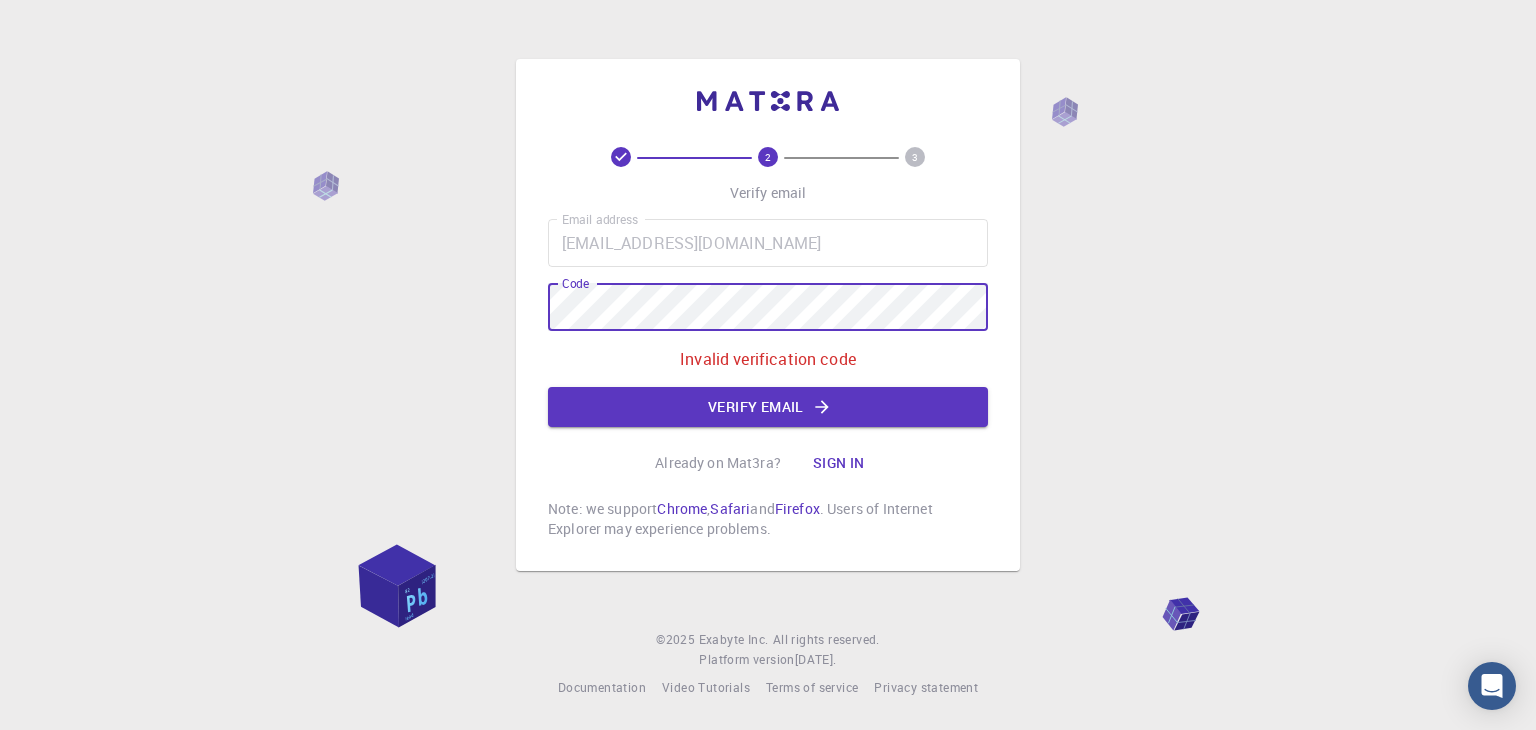 click on "2 3 Verify email Email address prodiptodas@gmail.com Email address Code Code Invalid verification code Verify email Already on Mat3ra? Sign in Note: we support  Chrome ,  Safari  and  Firefox . Users of Internet Explorer may experience problems. ©  2025   Exabyte Inc.   All rights reserved. Platform version  2025.7.24 . Documentation Video Tutorials Terms of service Privacy statement" at bounding box center (768, 365) 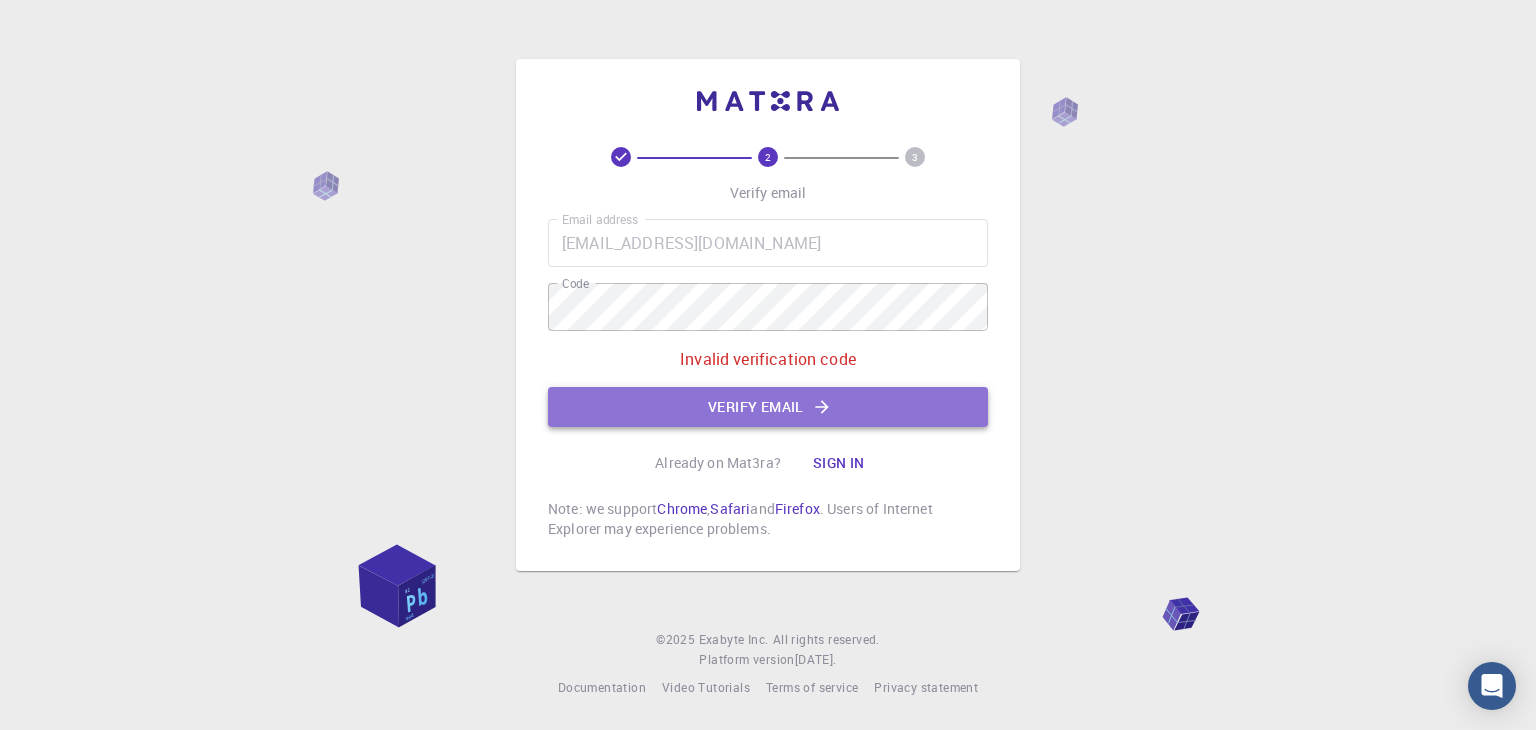 click on "Verify email" at bounding box center (768, 407) 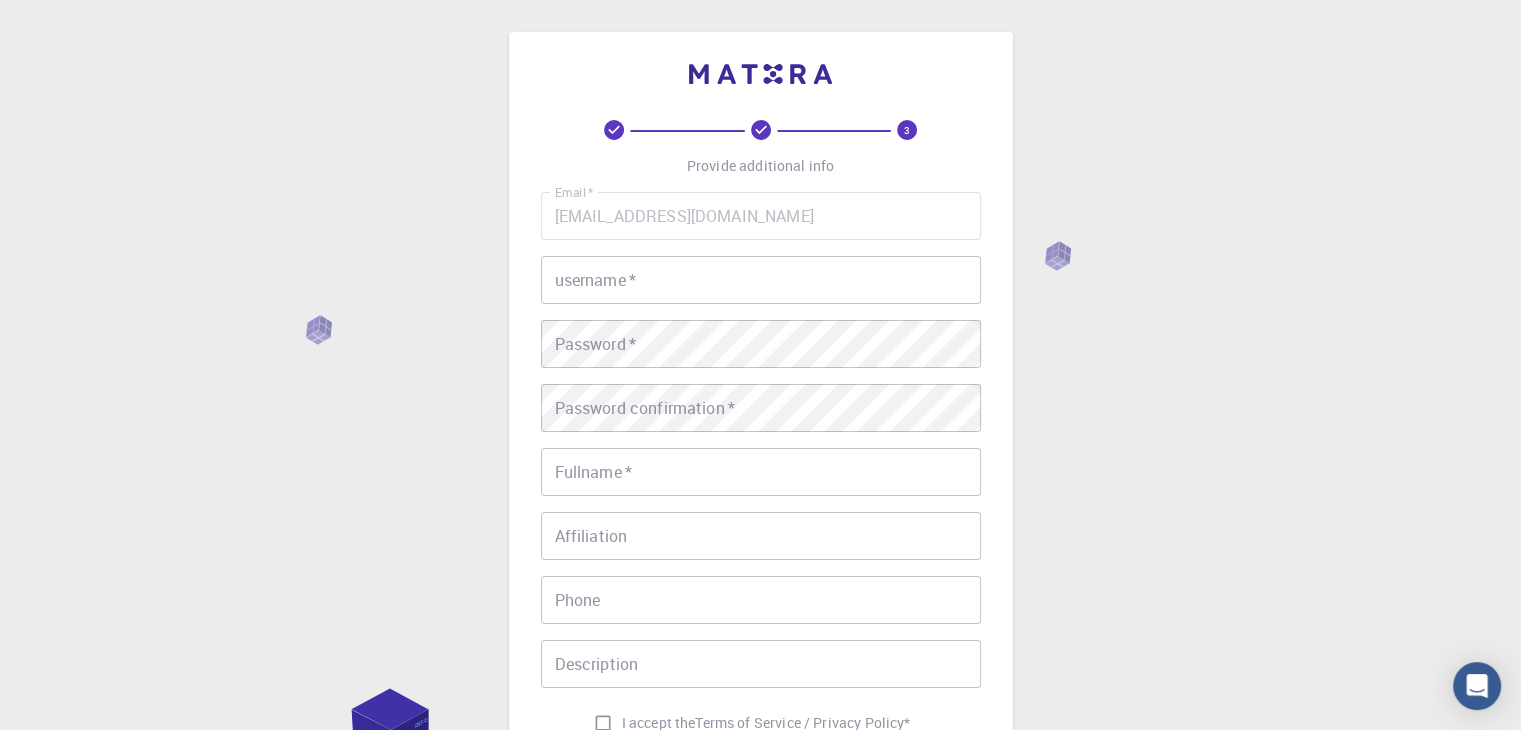 click on "username   *" at bounding box center [761, 280] 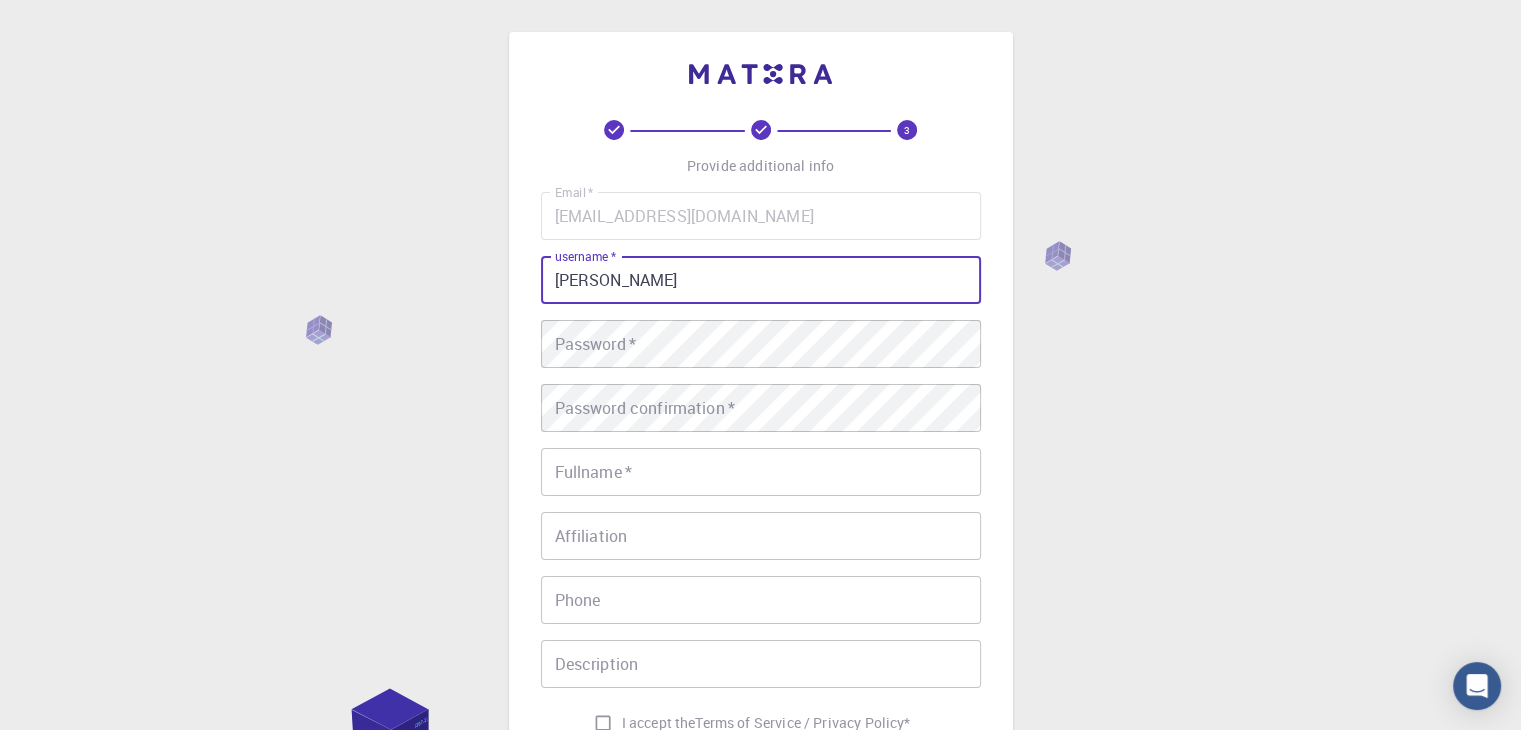 type on "prodipto" 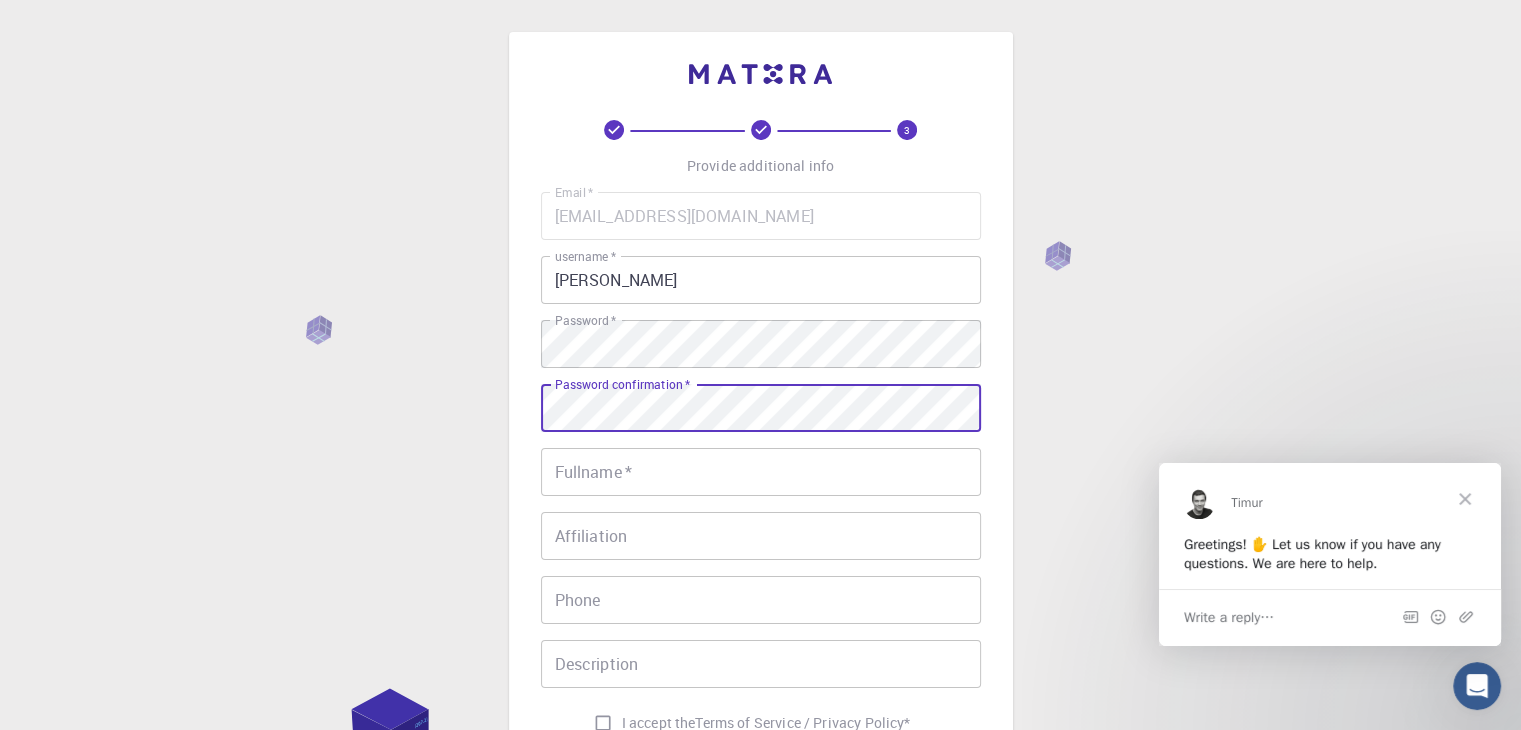 scroll, scrollTop: 0, scrollLeft: 0, axis: both 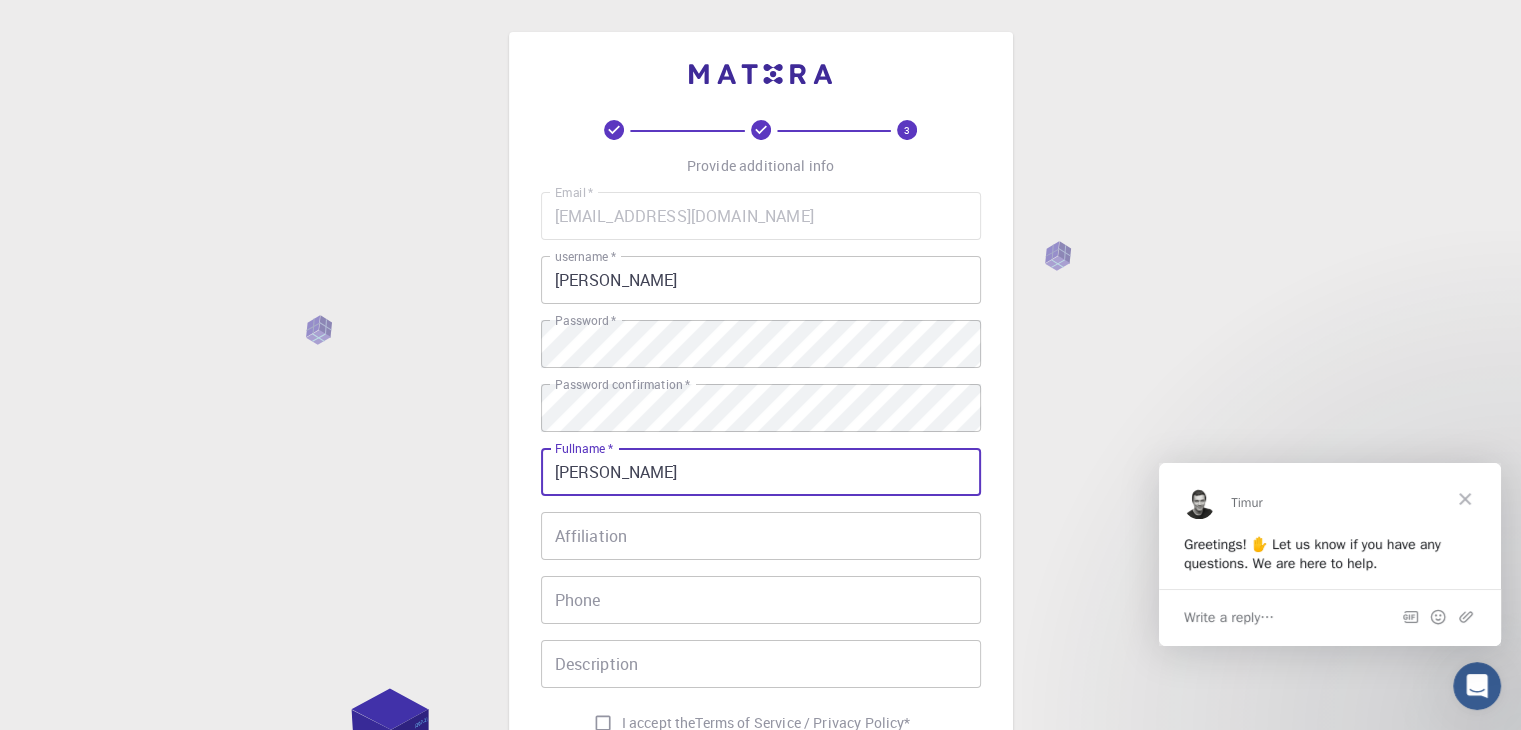 type on "Prodipto Das" 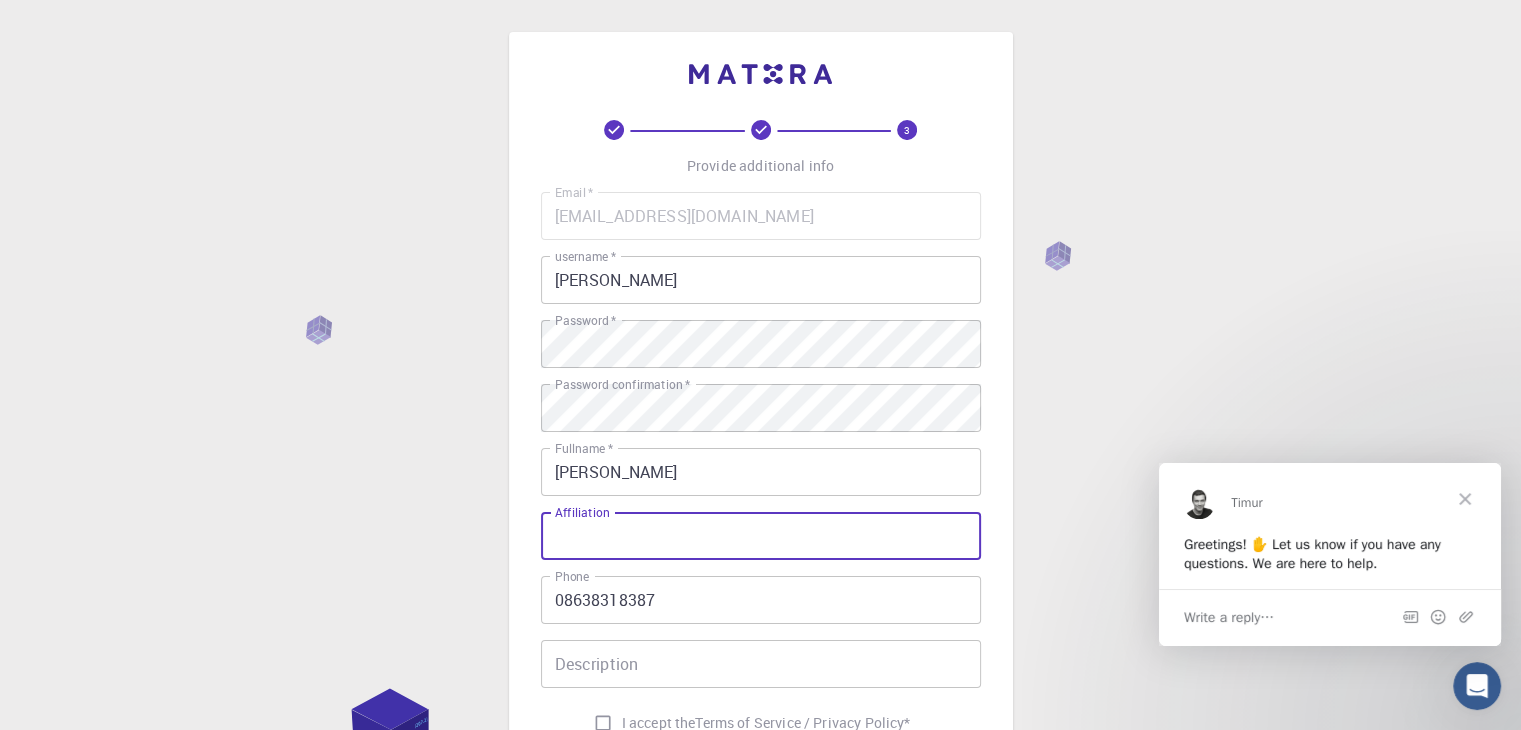 click on "Affiliation" at bounding box center (761, 536) 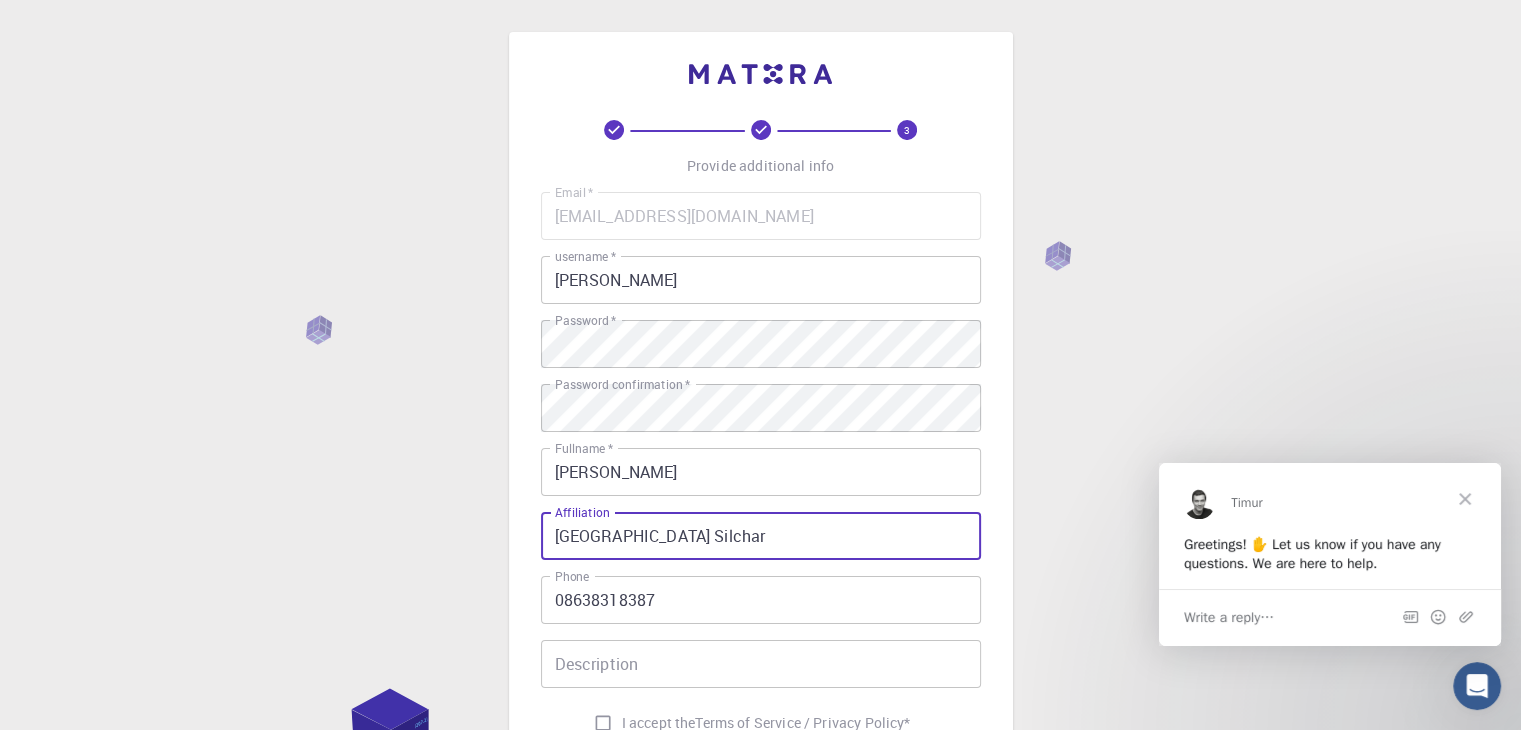type on "Assam University Silchar" 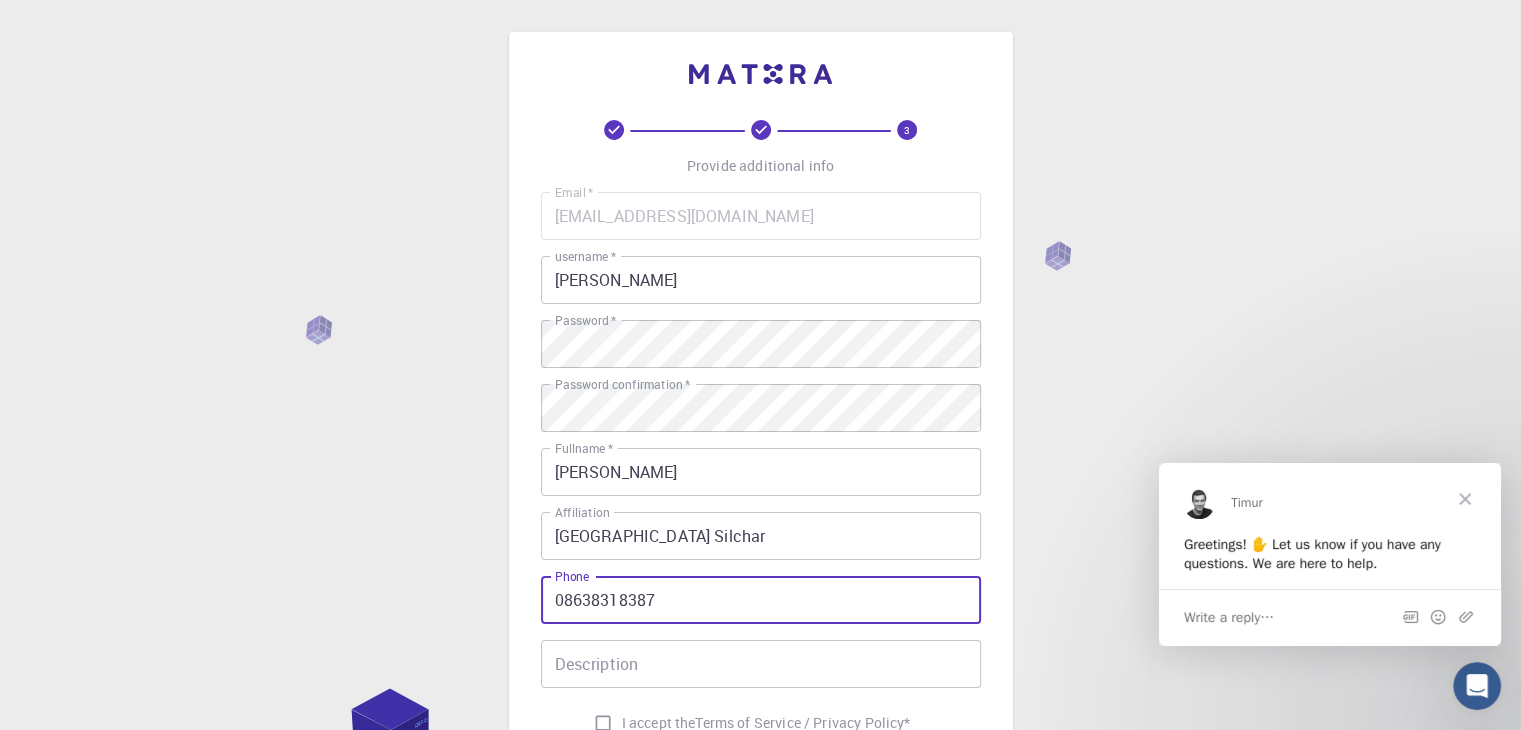 drag, startPoint x: 565, startPoint y: 596, endPoint x: 524, endPoint y: 597, distance: 41.01219 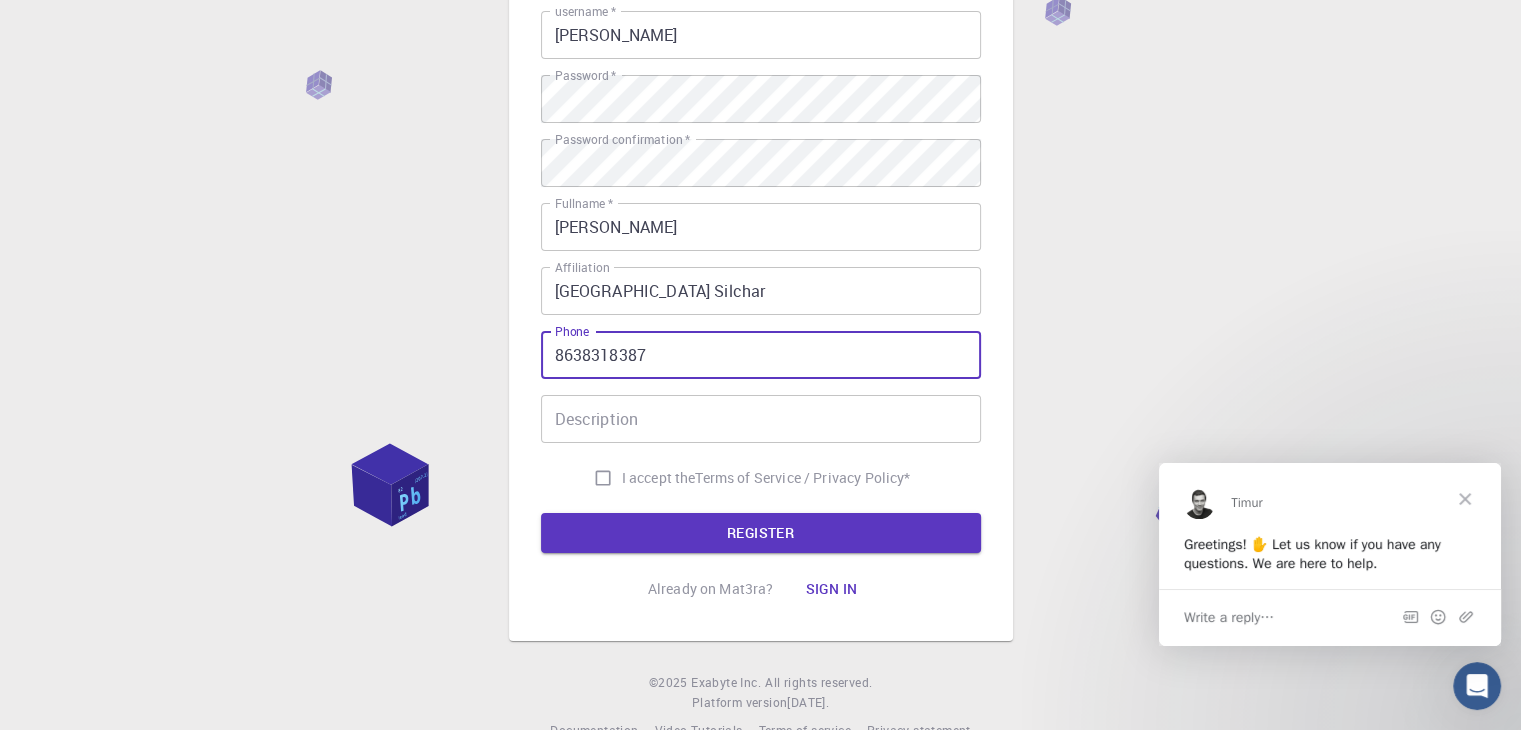 scroll, scrollTop: 253, scrollLeft: 0, axis: vertical 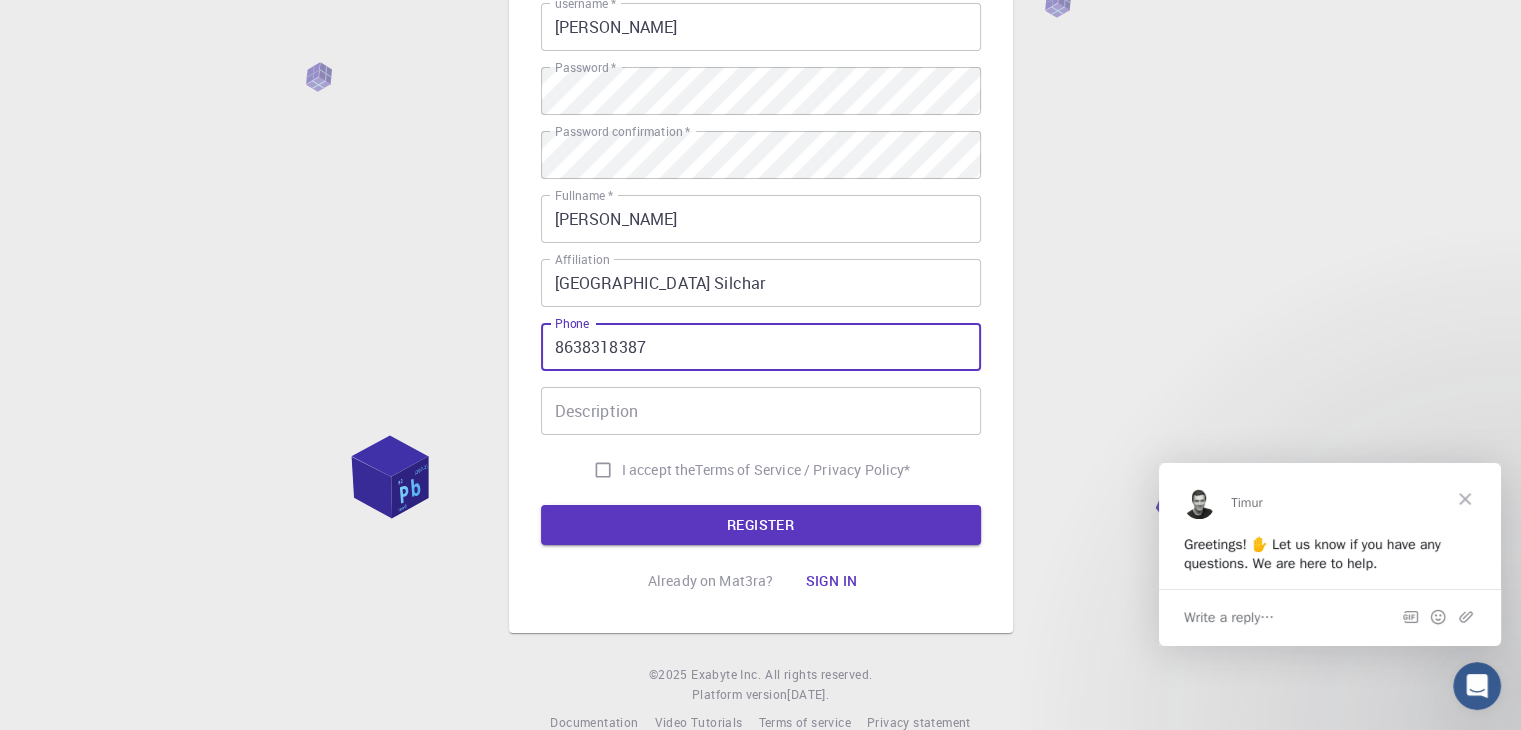 type on "8638318387" 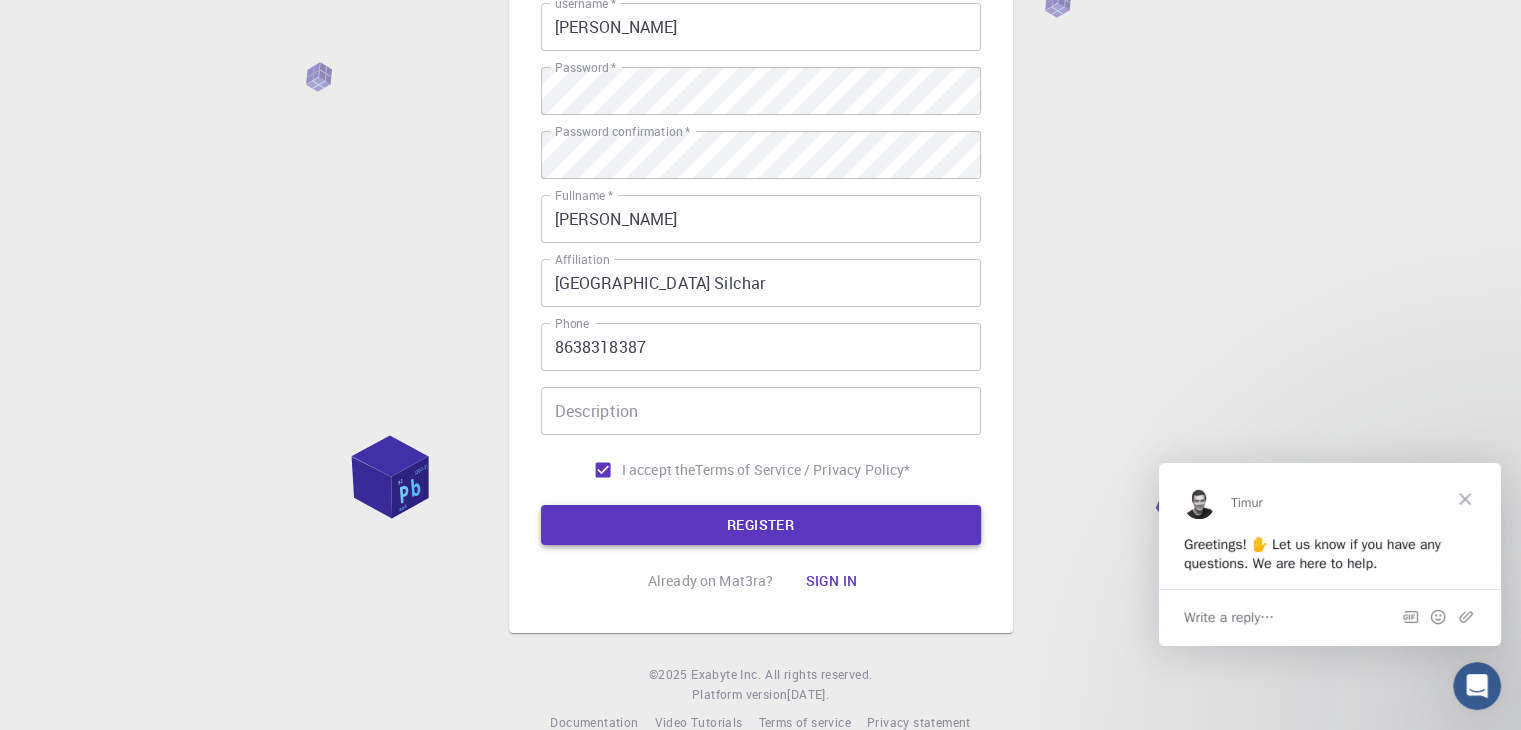 click on "REGISTER" at bounding box center [761, 525] 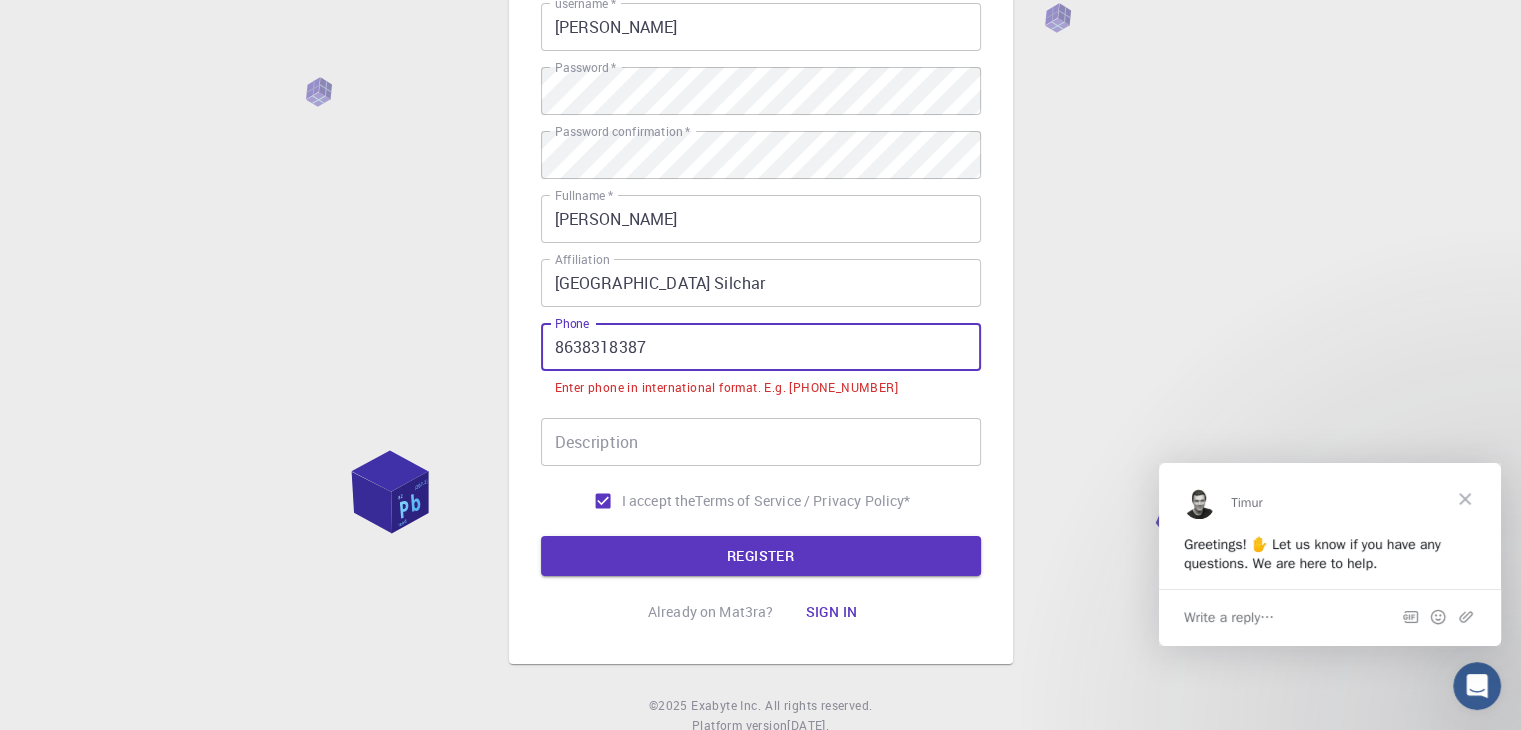 click on "8638318387" at bounding box center (761, 347) 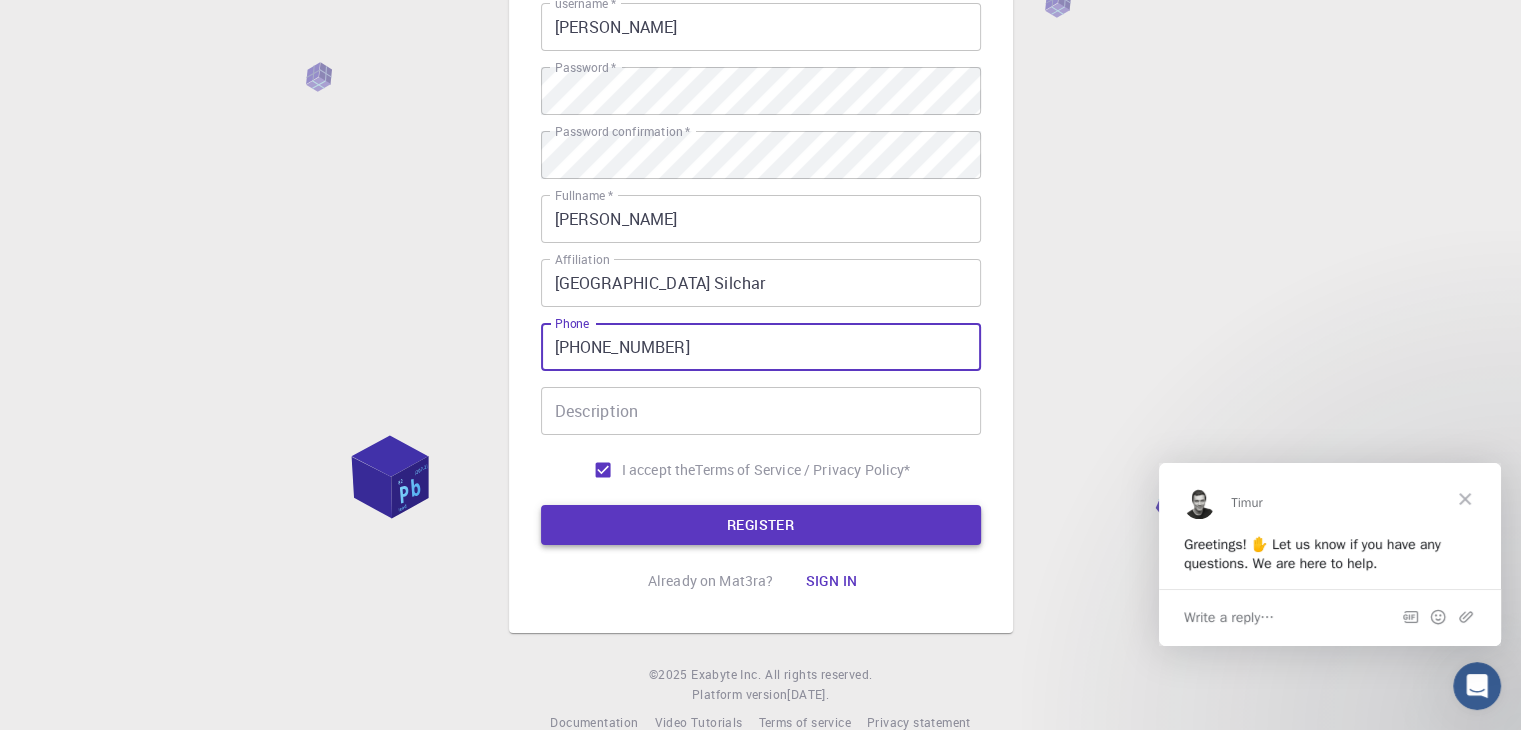 type on "+918638318387" 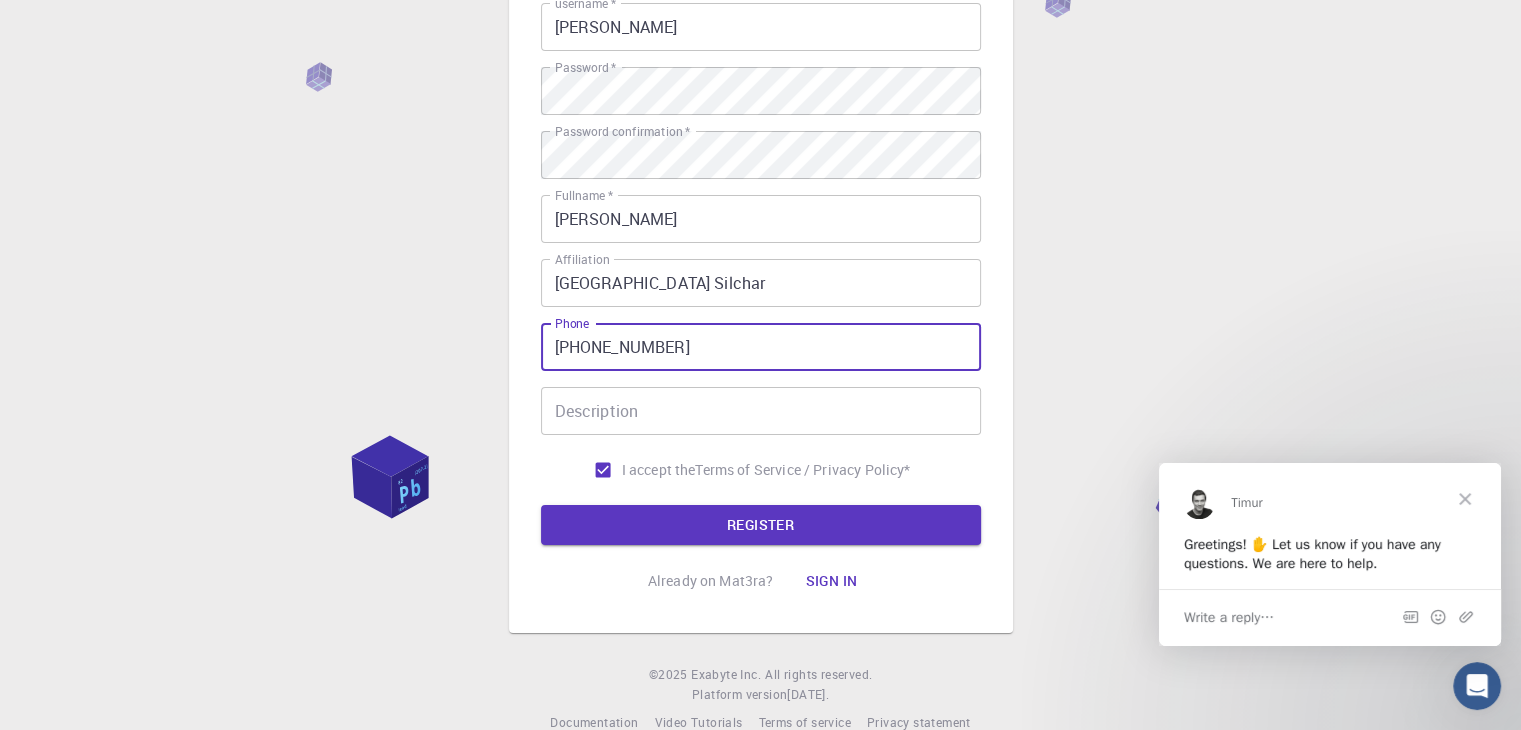 click on "REGISTER" at bounding box center (761, 525) 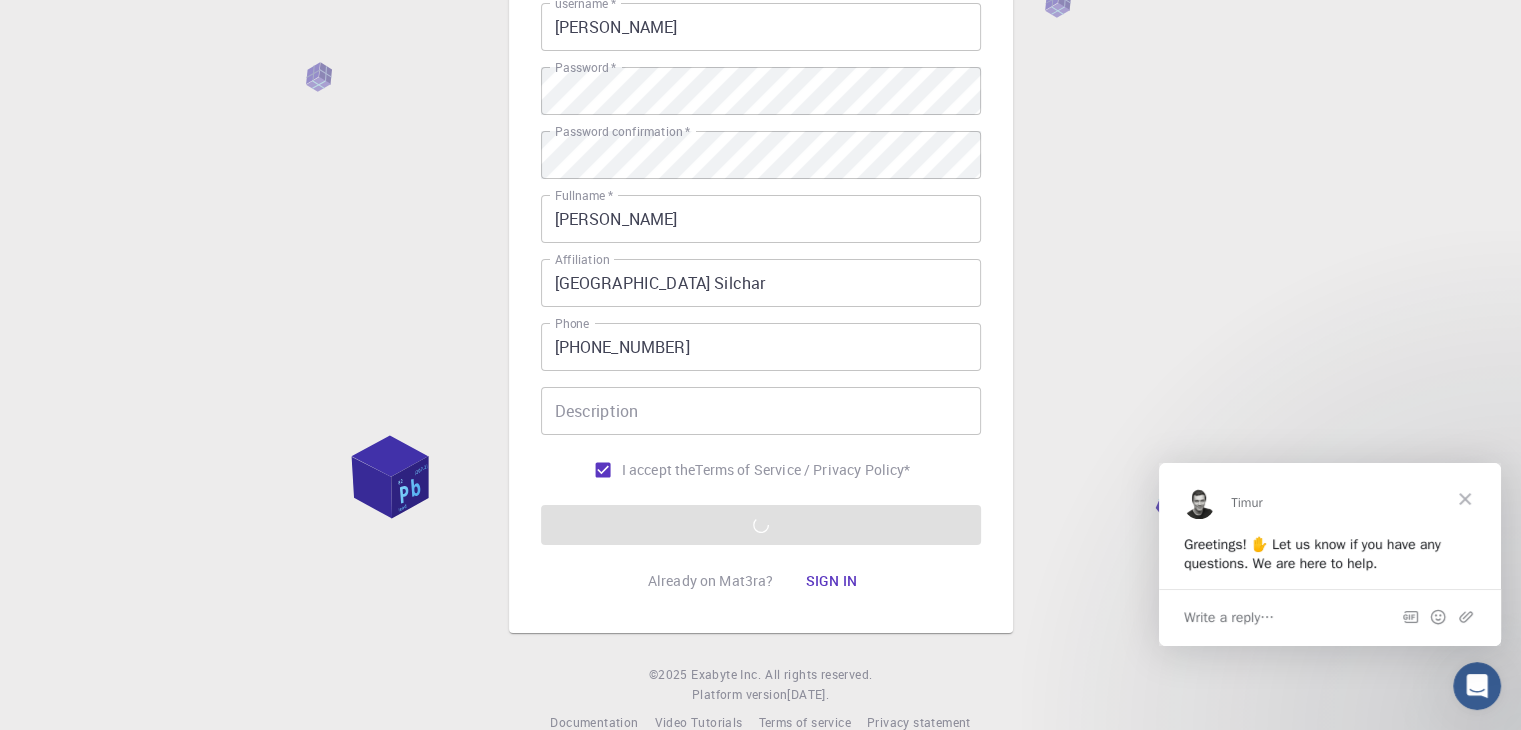 click at bounding box center [1465, 498] 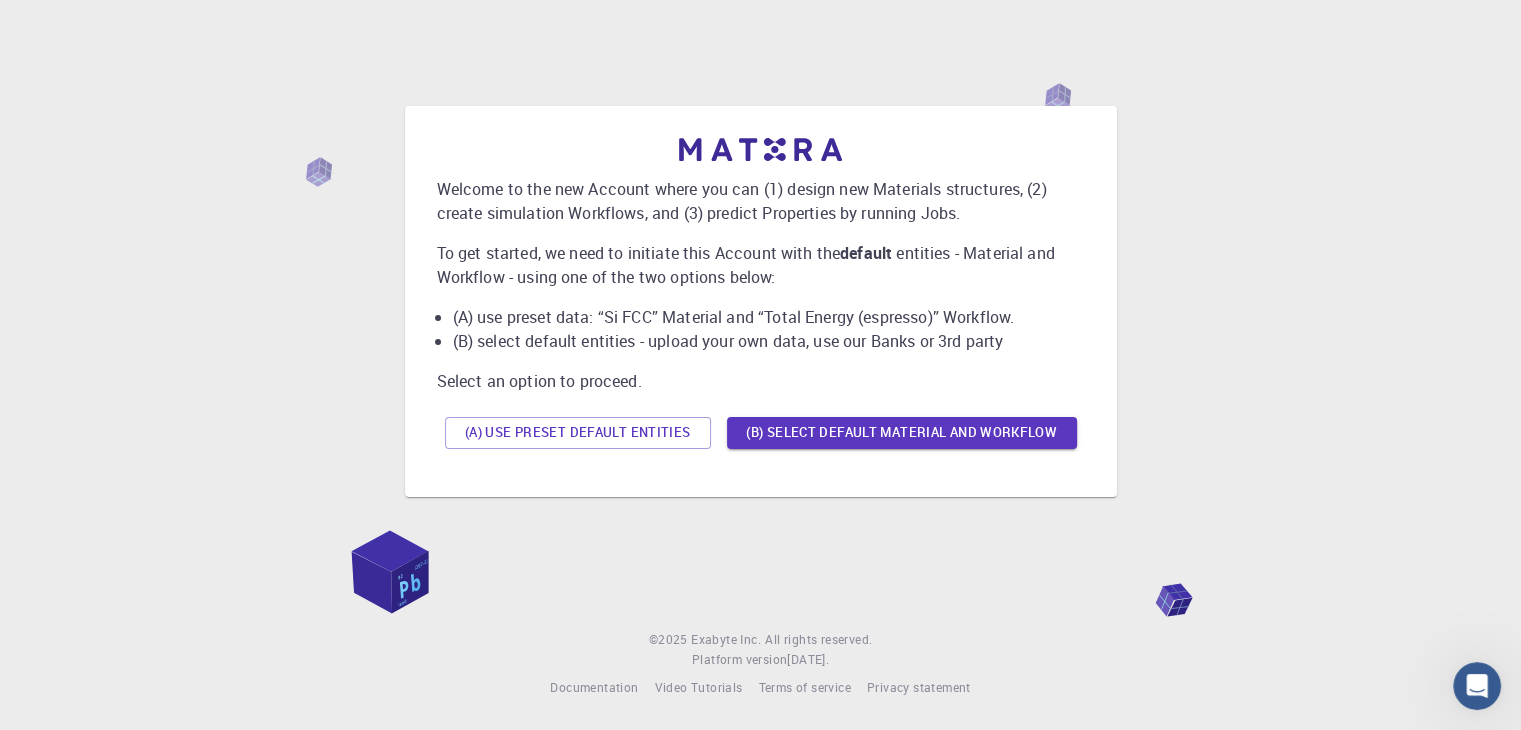 scroll, scrollTop: 0, scrollLeft: 0, axis: both 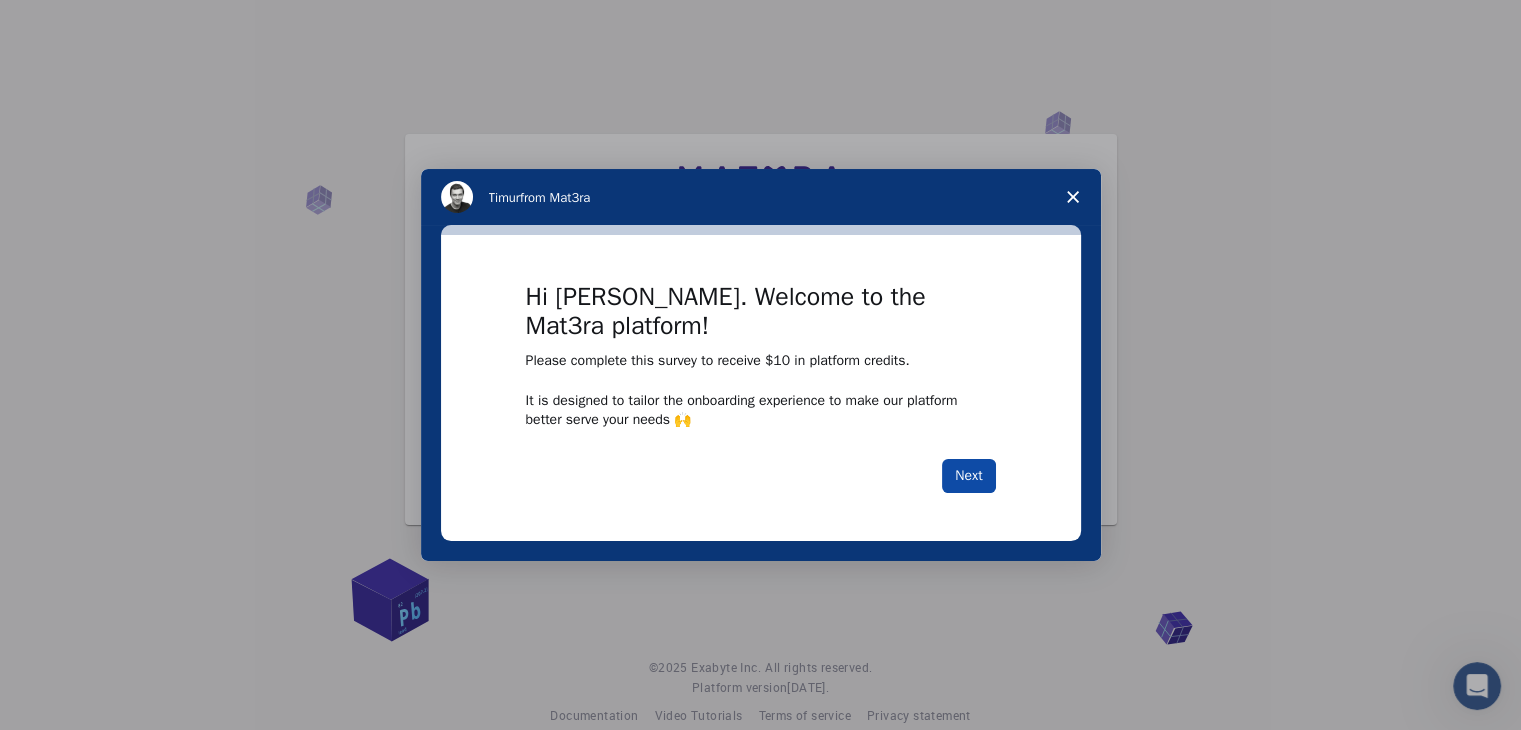 click on "Next" at bounding box center [968, 476] 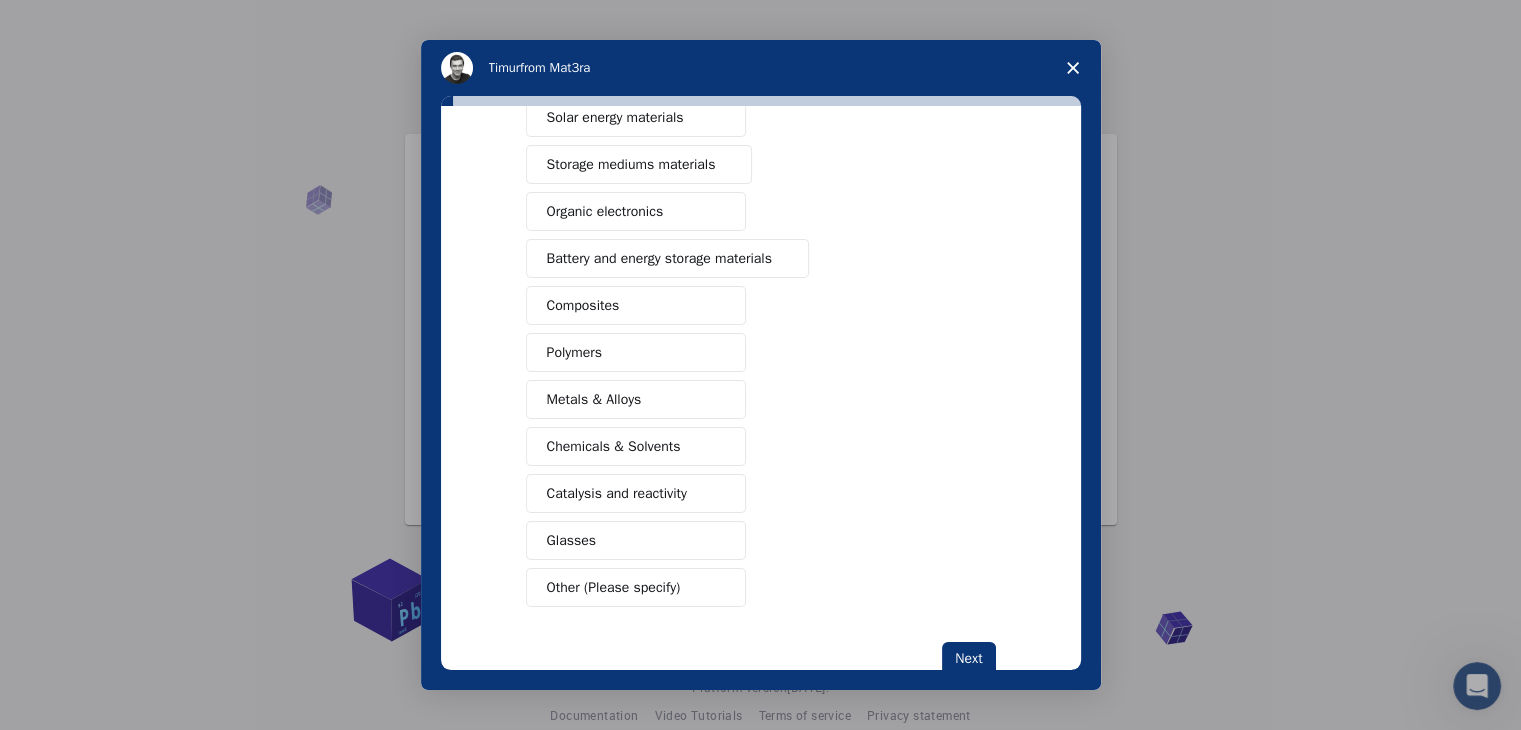scroll, scrollTop: 230, scrollLeft: 0, axis: vertical 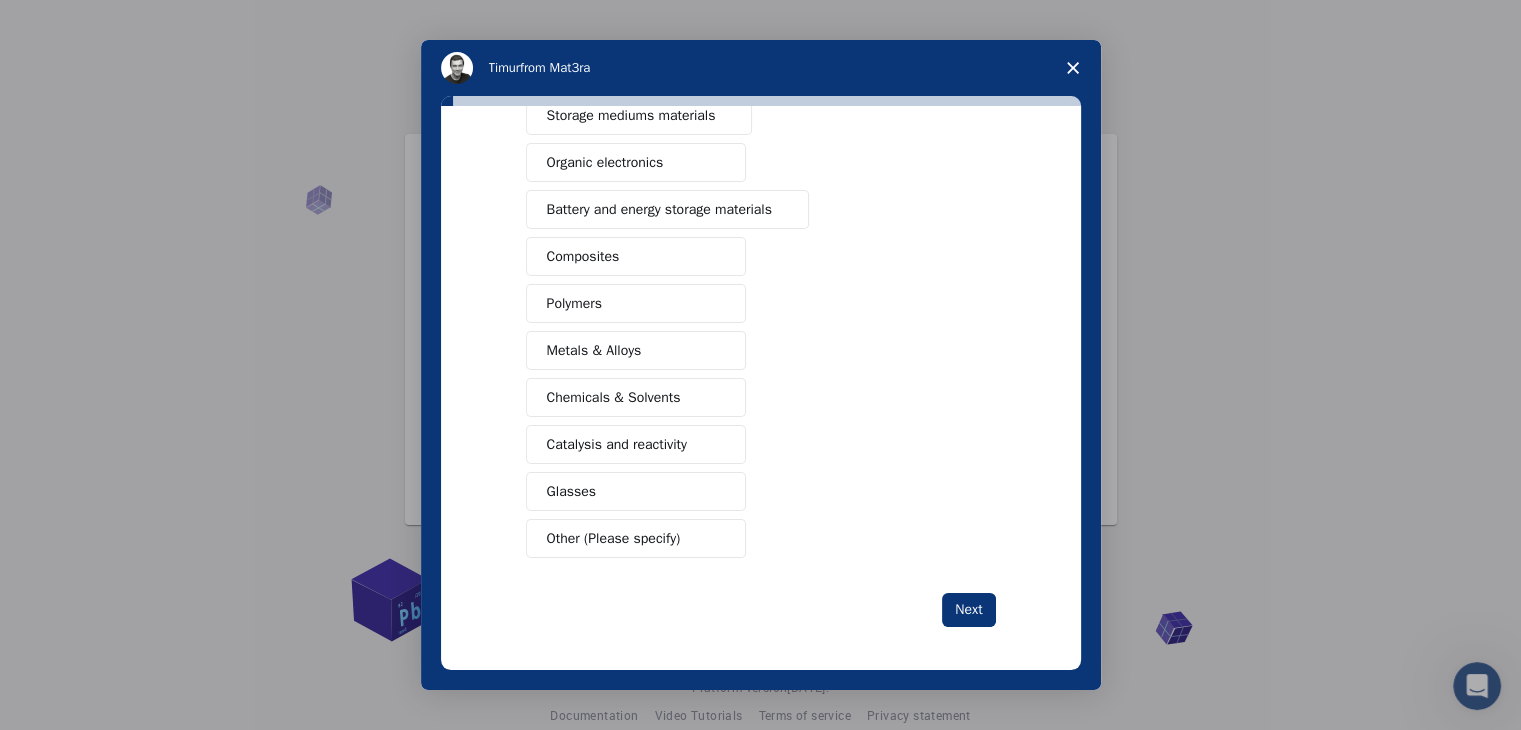 click on "Other (Please specify)" at bounding box center [614, 538] 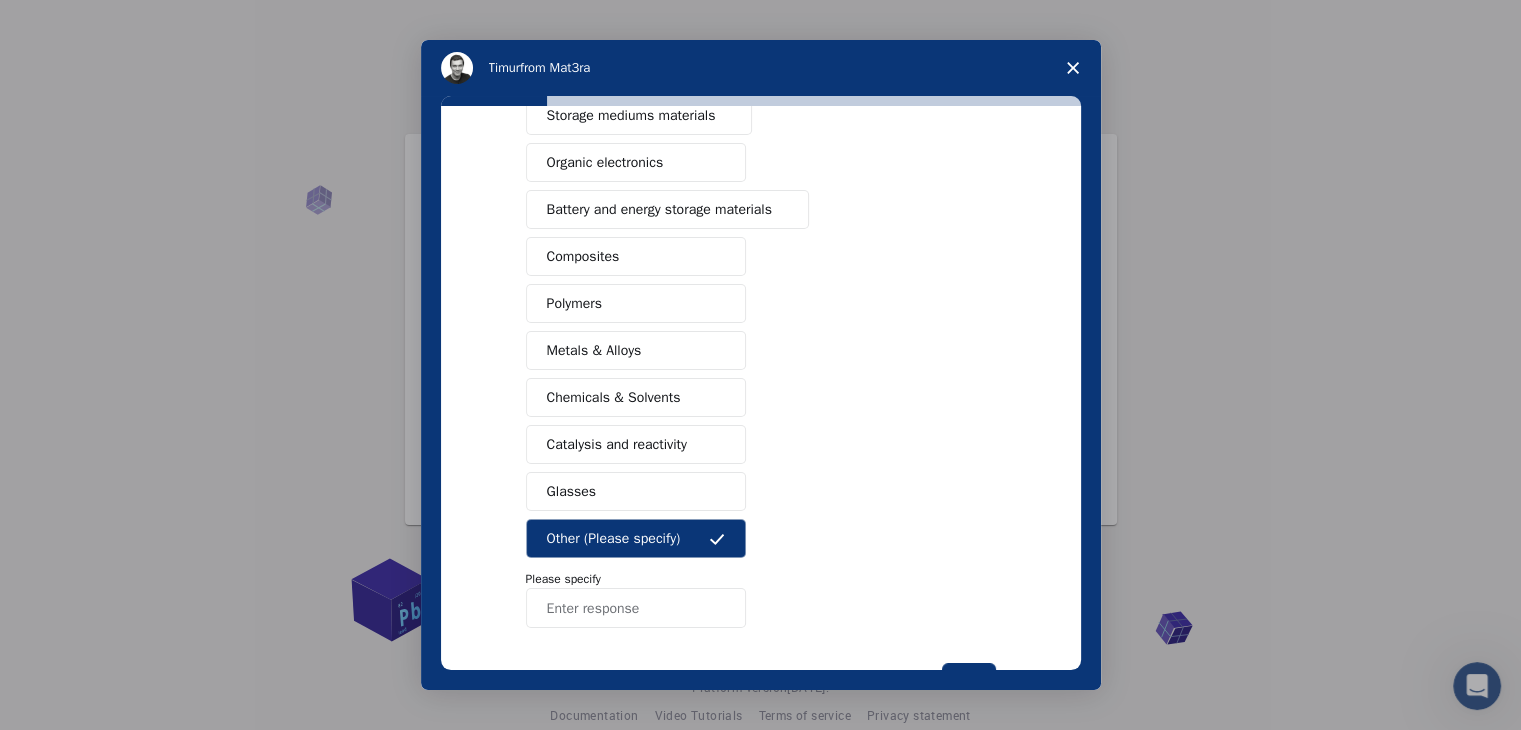 click at bounding box center [636, 608] 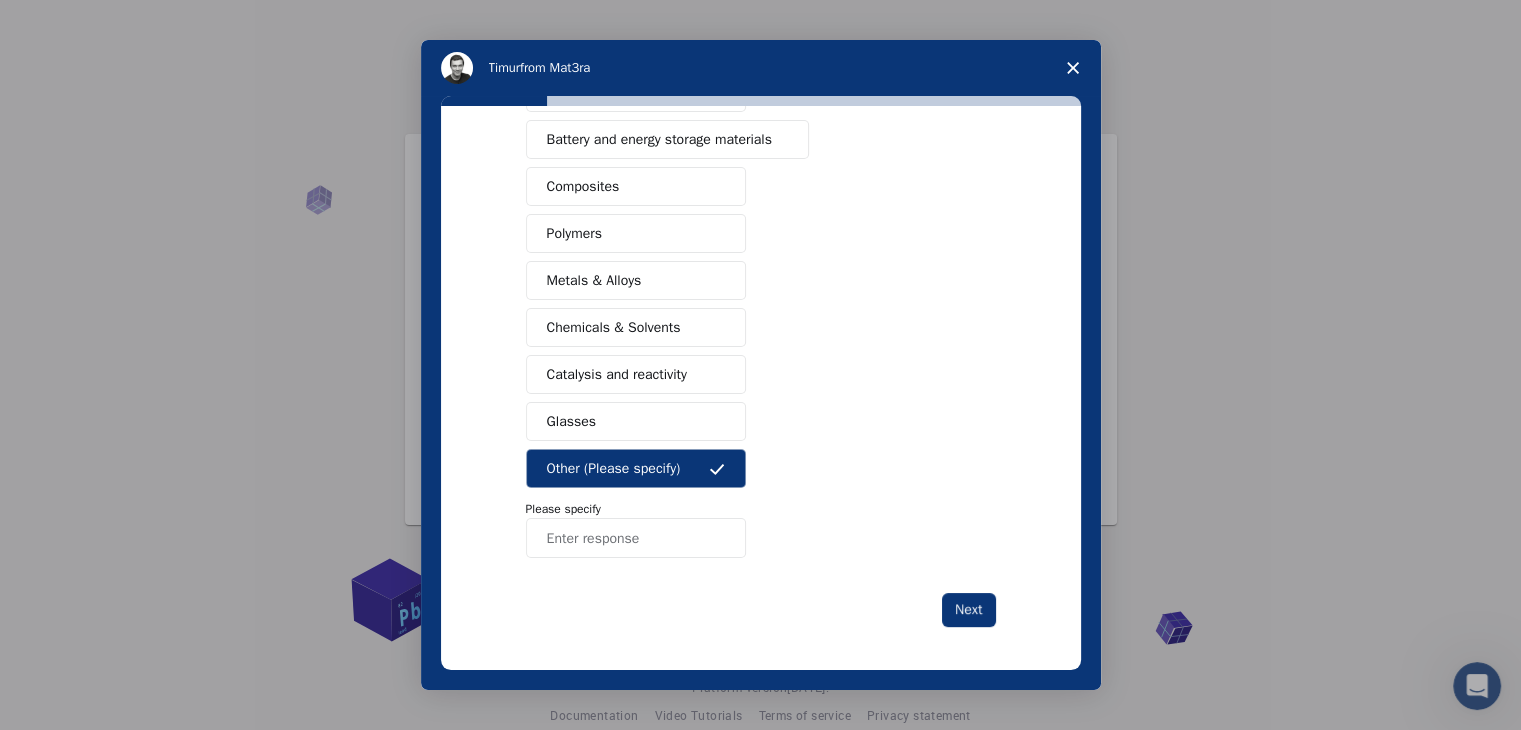 click at bounding box center [636, 538] 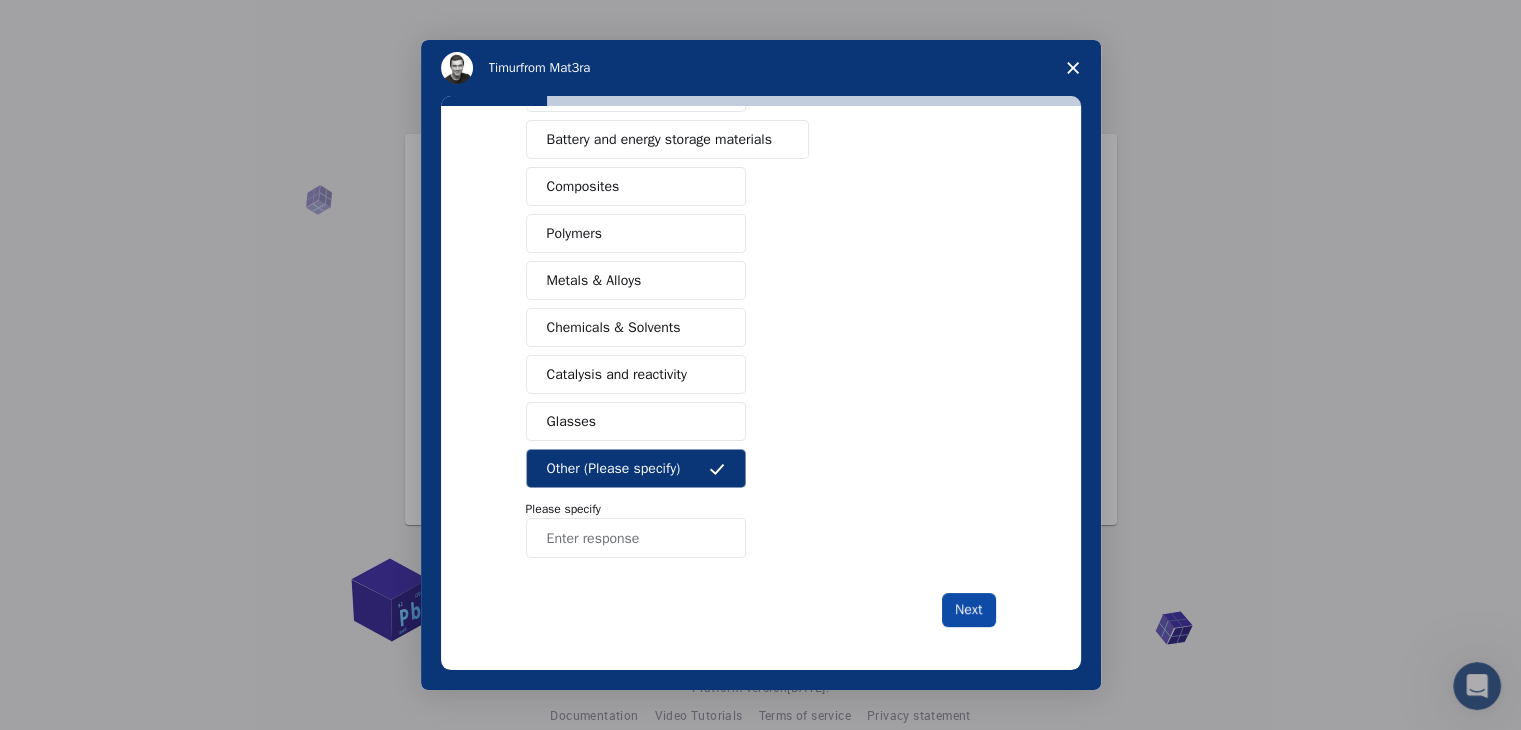 click on "Next" at bounding box center [968, 610] 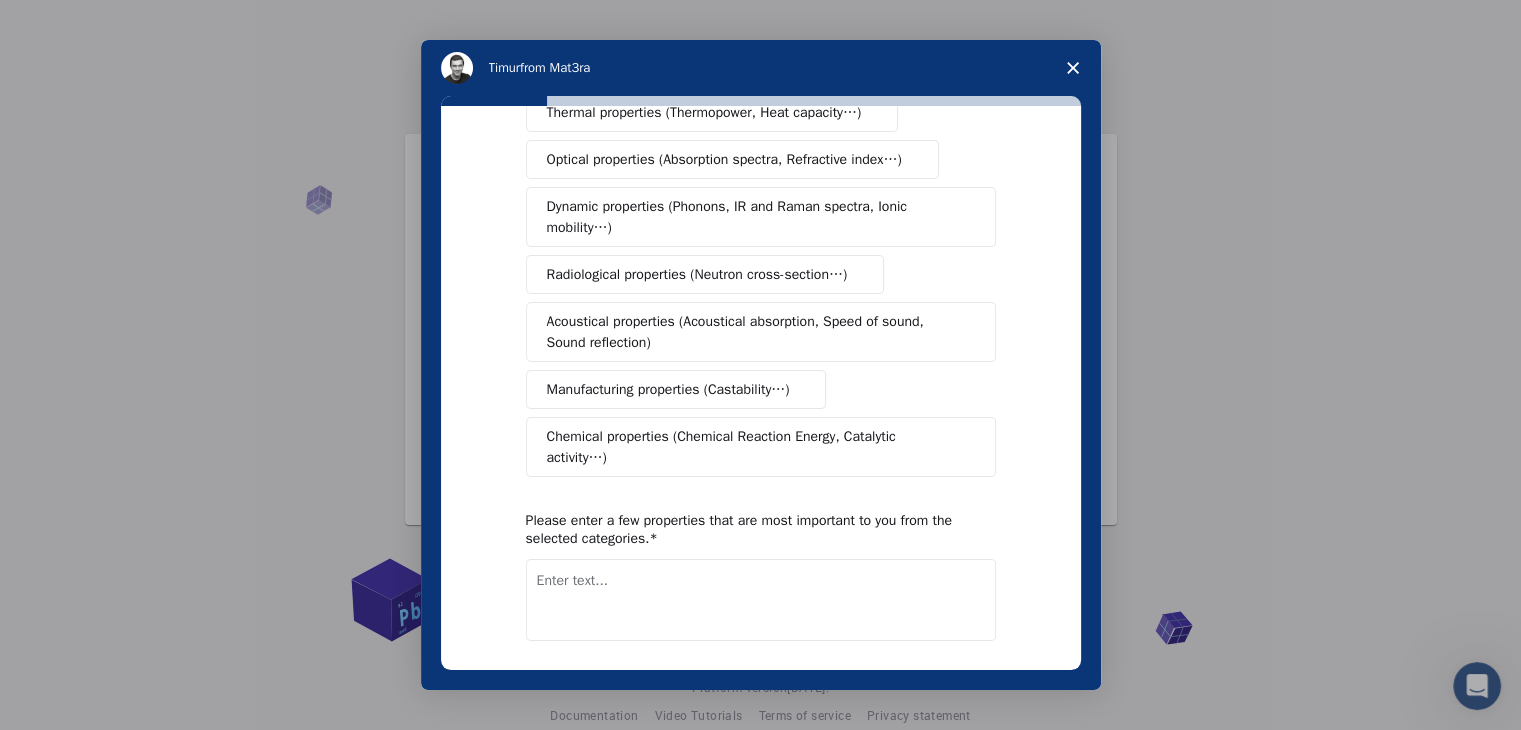 scroll, scrollTop: 277, scrollLeft: 0, axis: vertical 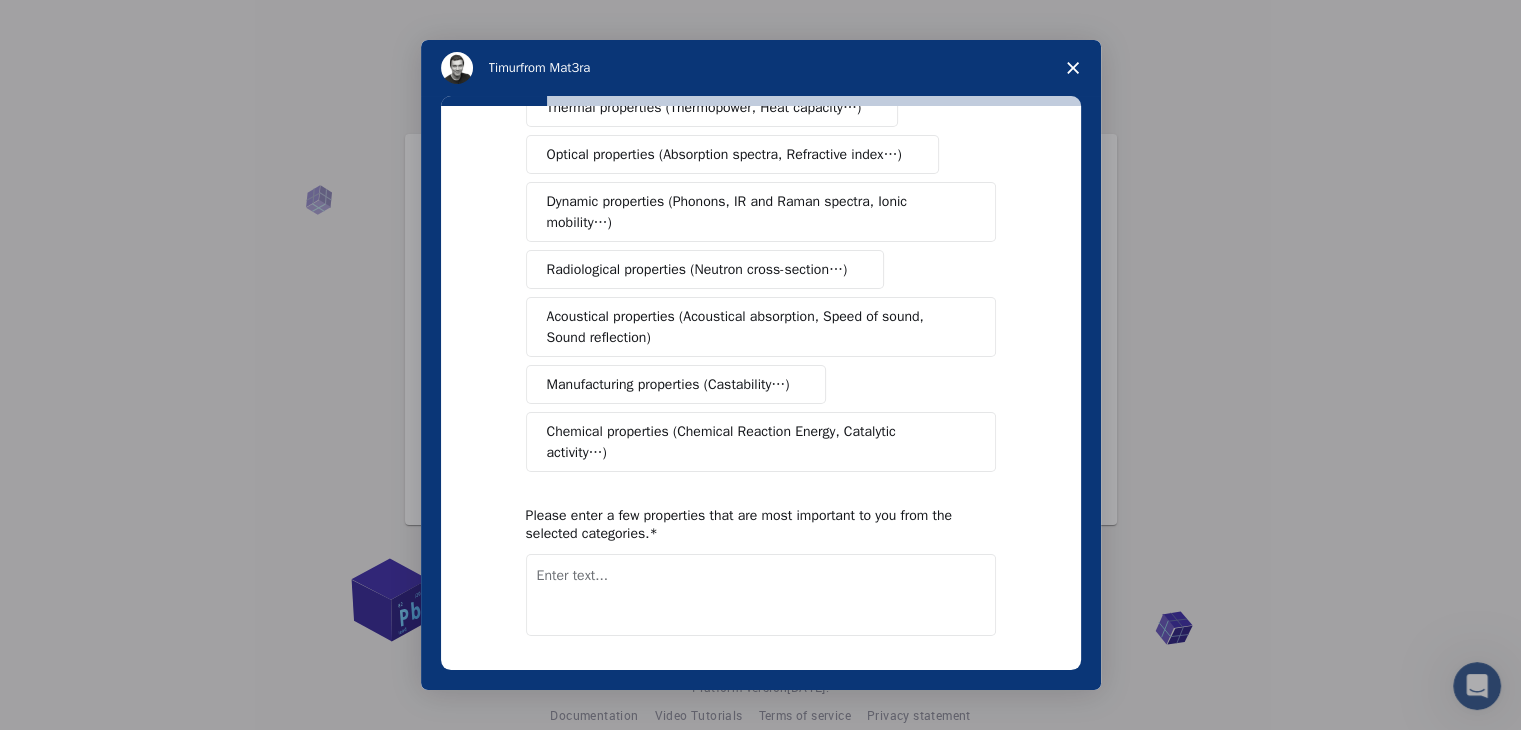 click on "Next" at bounding box center [968, 688] 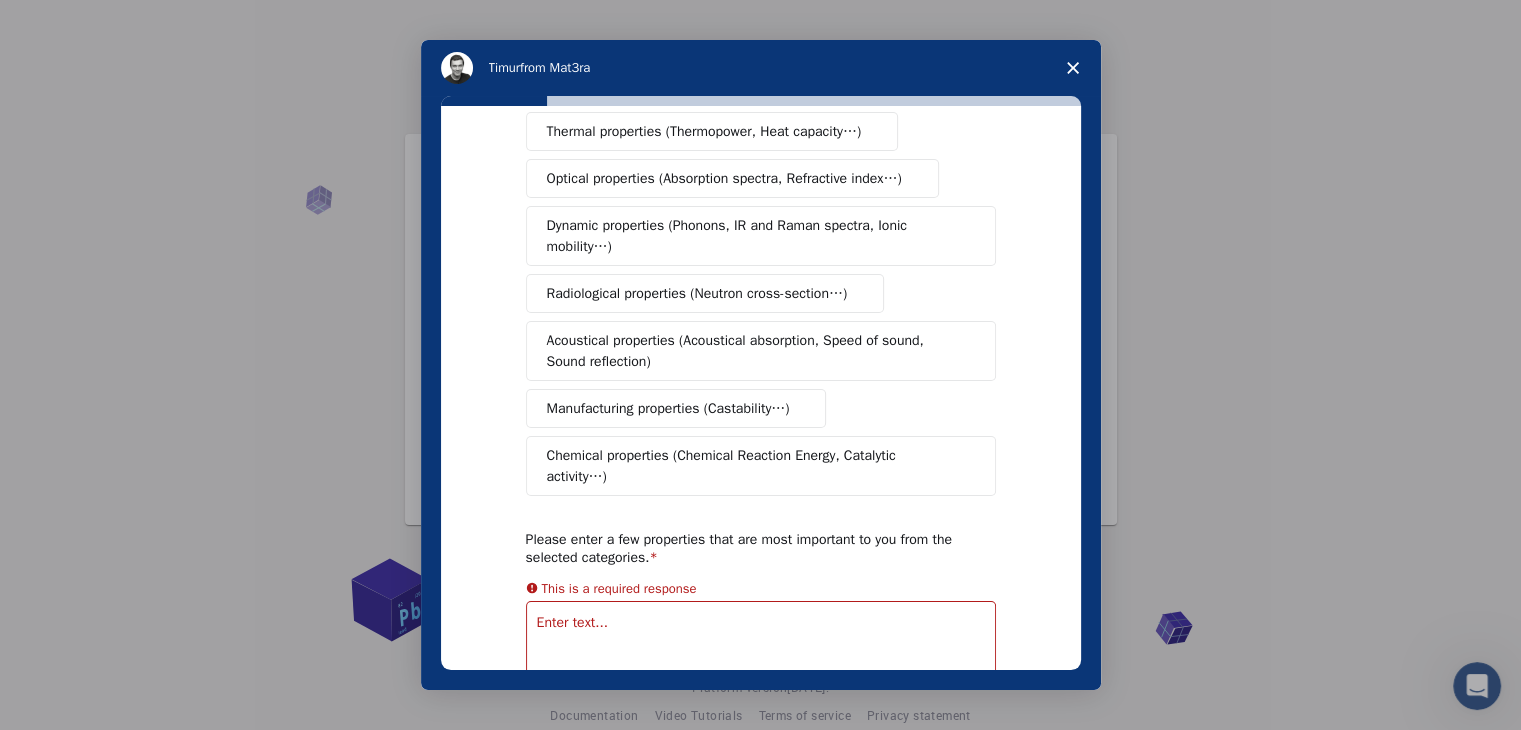 scroll, scrollTop: 78, scrollLeft: 0, axis: vertical 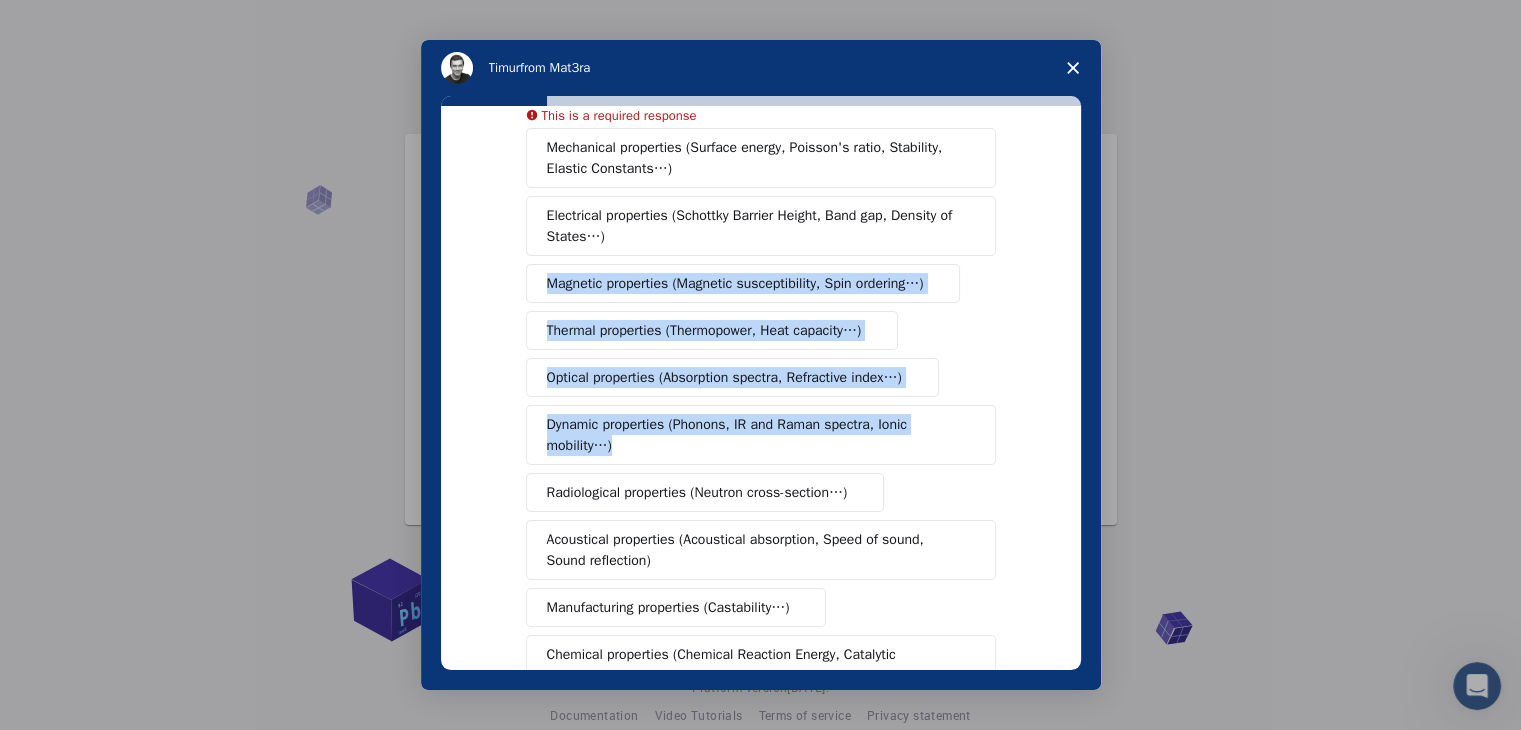 drag, startPoint x: 1080, startPoint y: 265, endPoint x: 1084, endPoint y: 401, distance: 136.0588 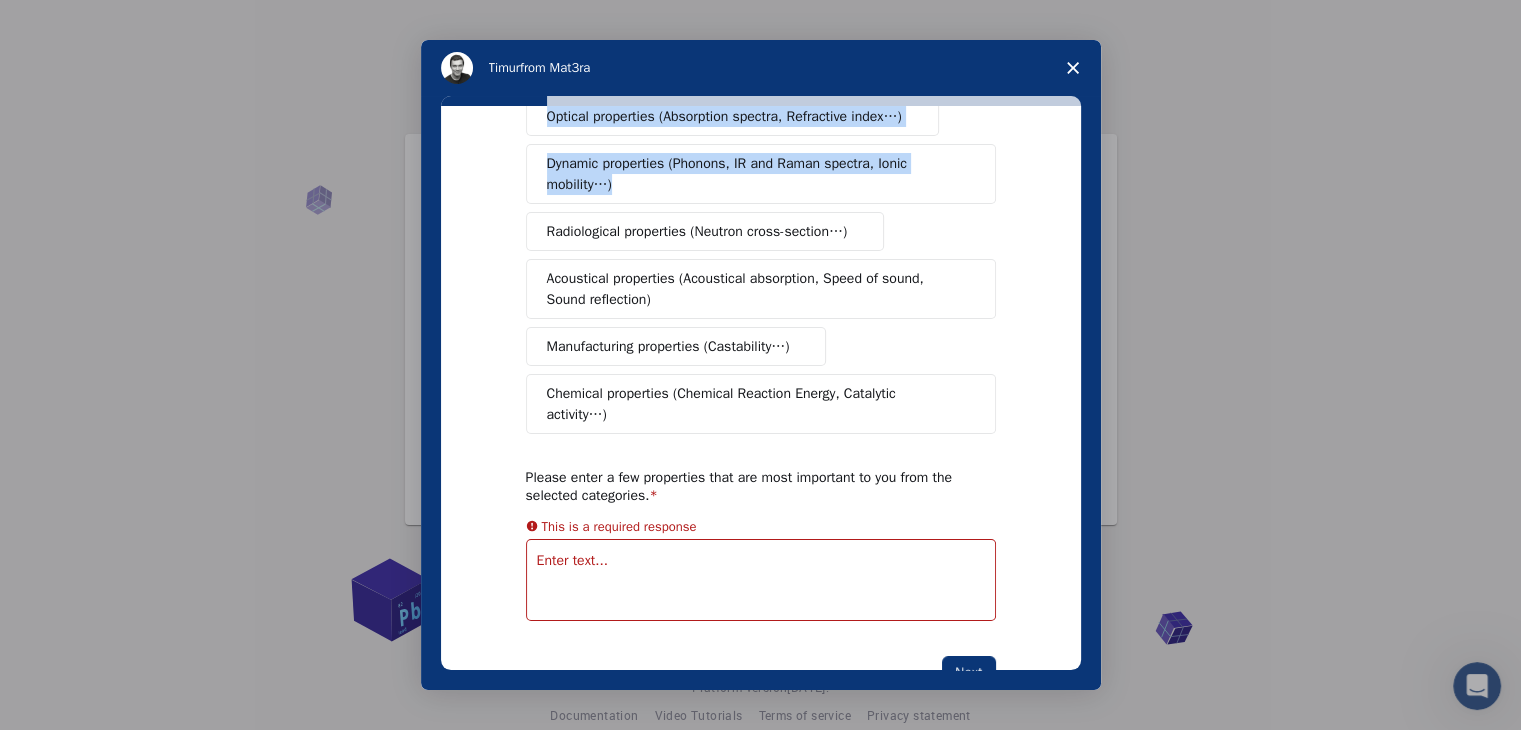 scroll, scrollTop: 340, scrollLeft: 0, axis: vertical 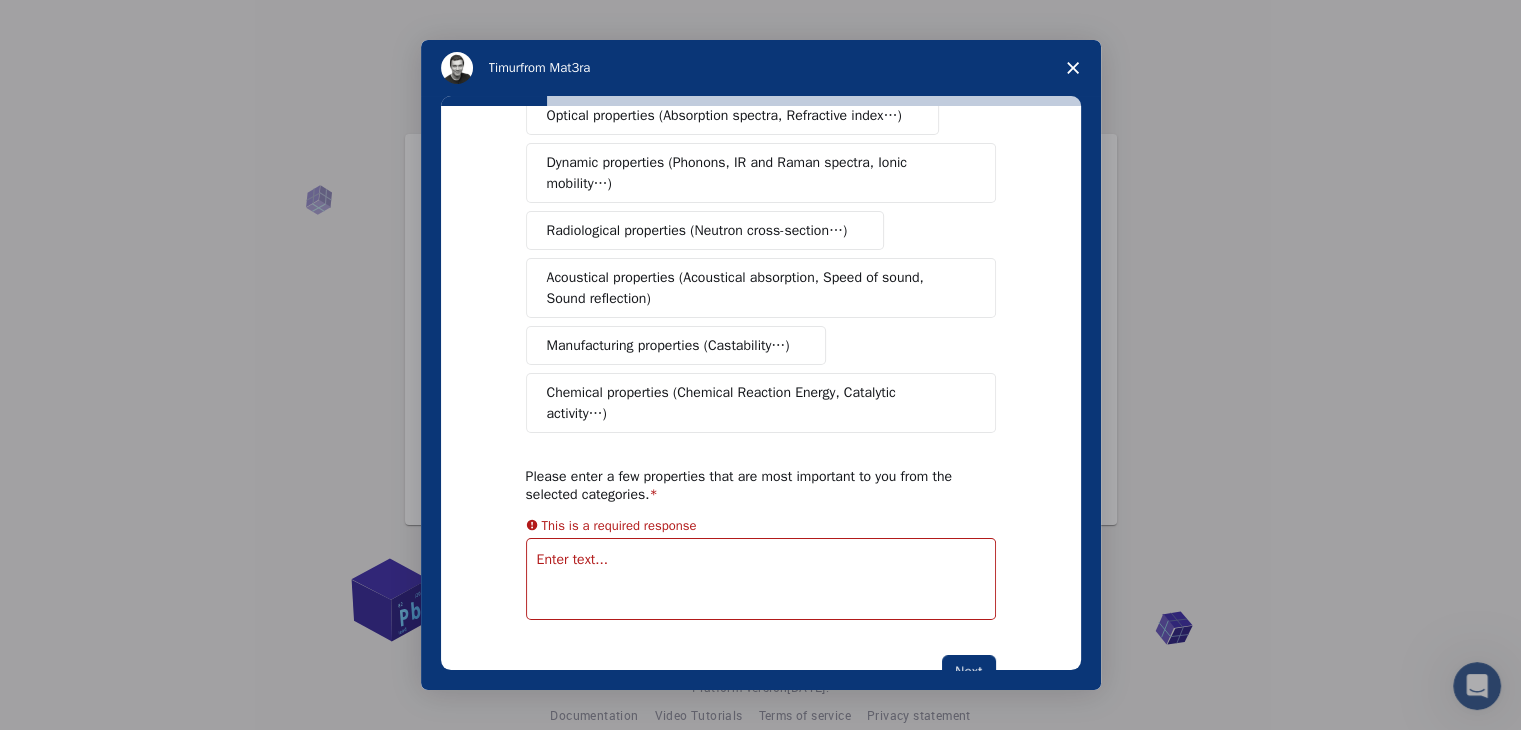 click on "Please enter a few properties that are most important to you from the selected categories." at bounding box center [746, 486] 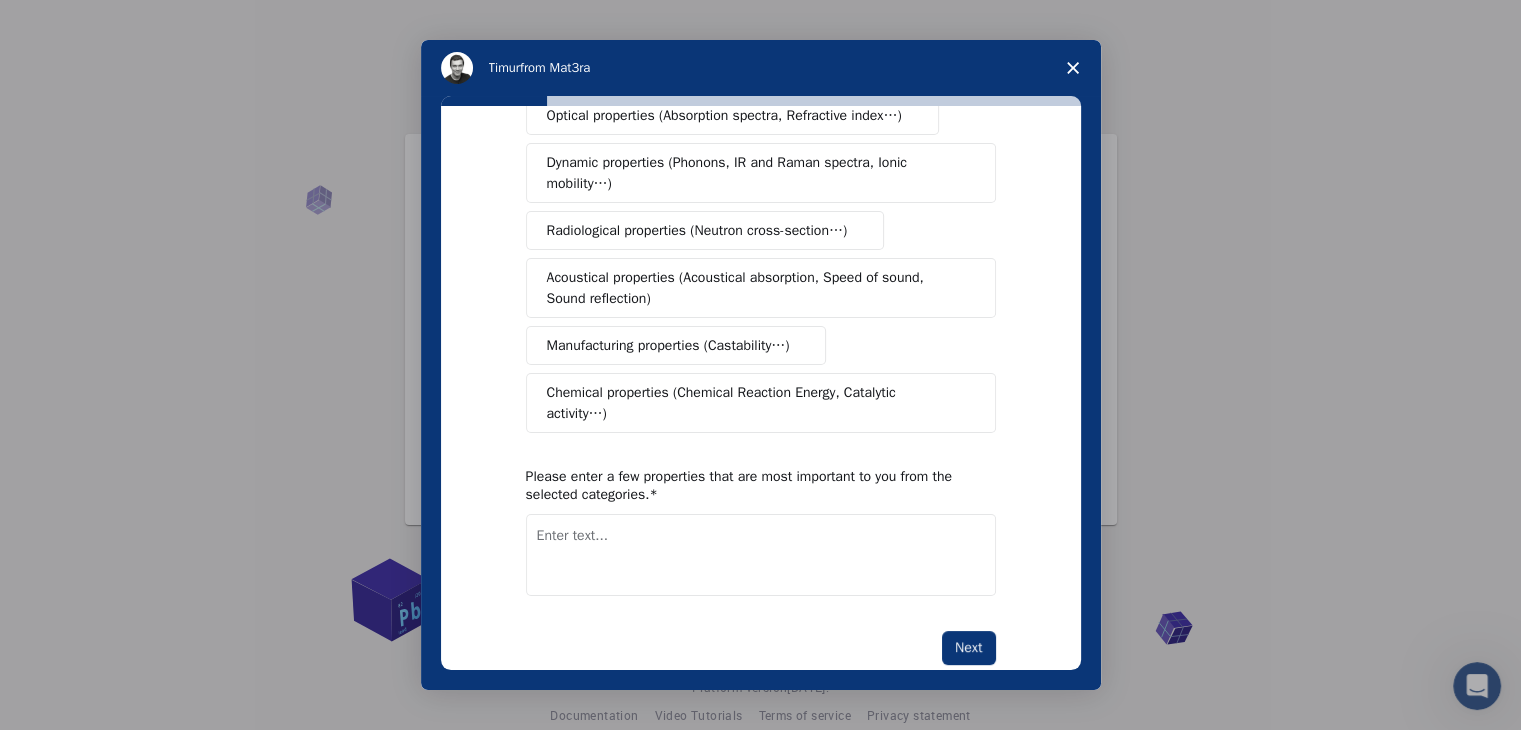 click at bounding box center (761, 555) 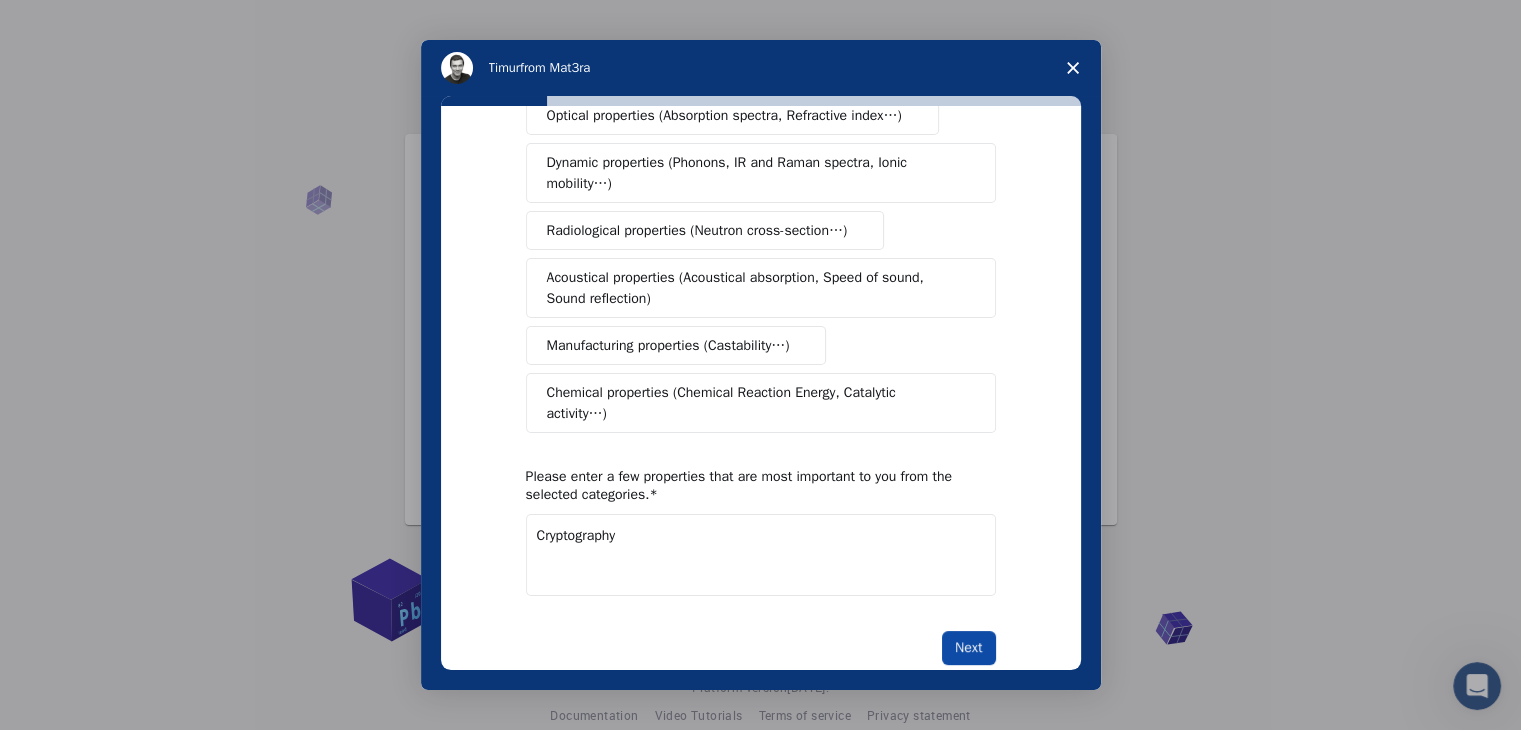 type on "Cryptography" 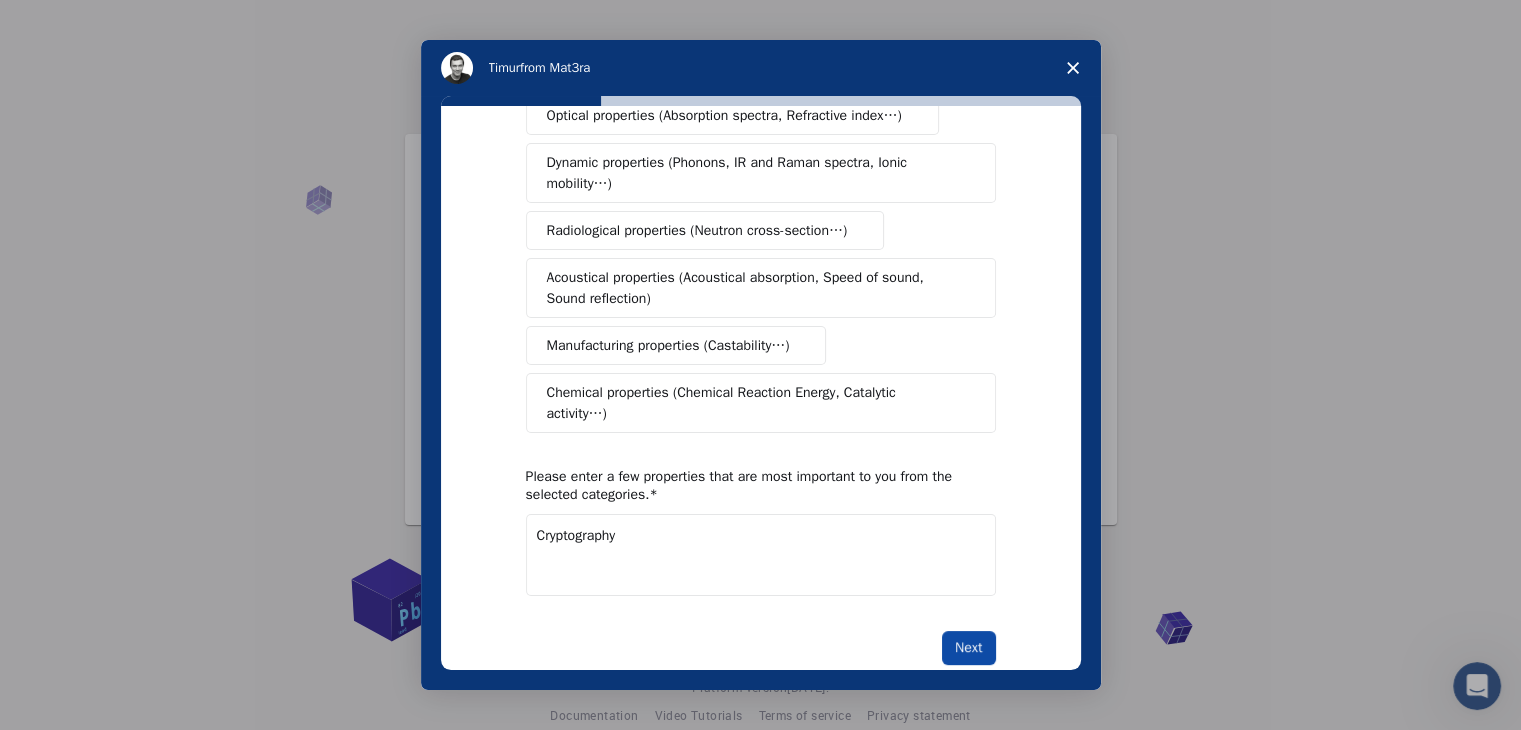 scroll, scrollTop: 78, scrollLeft: 0, axis: vertical 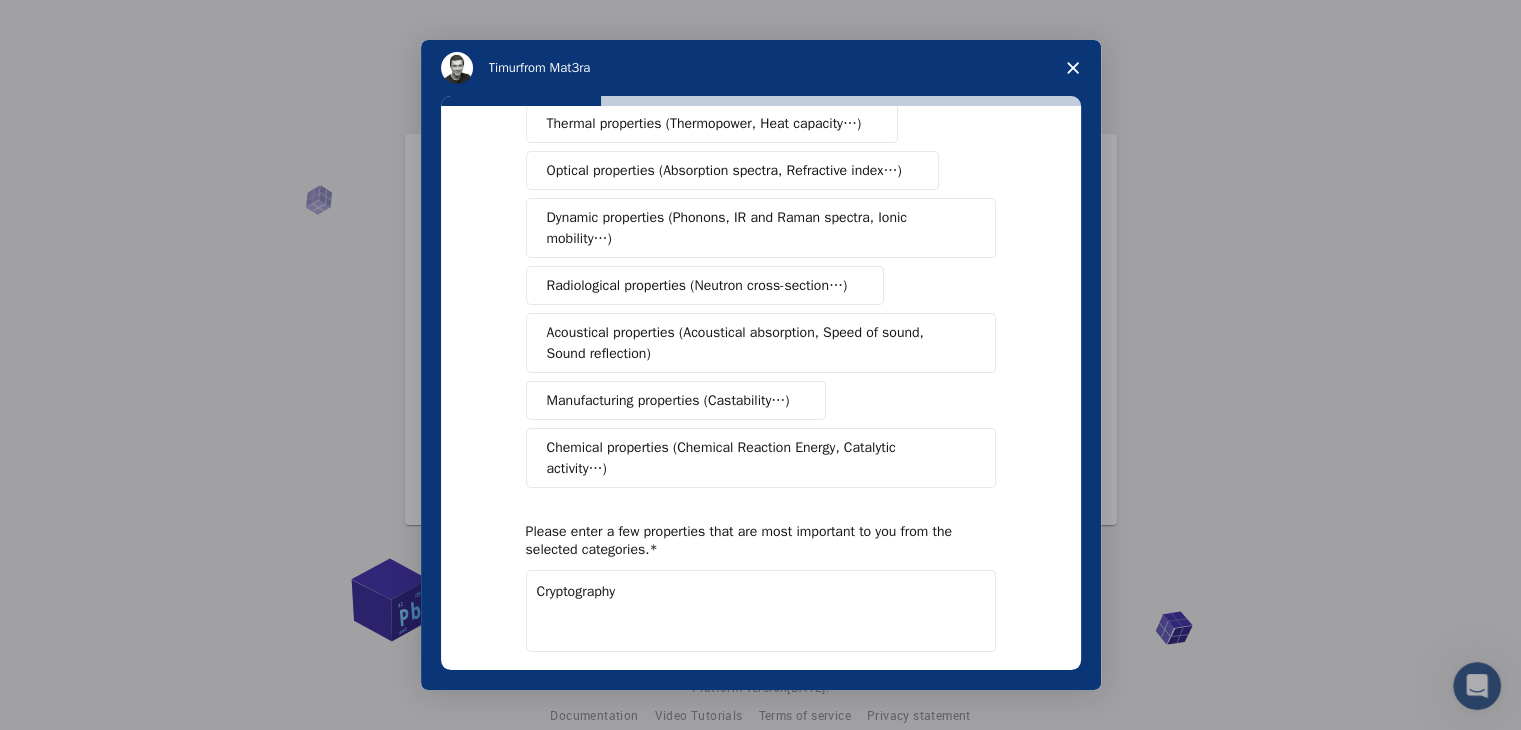 click on "Dynamic properties (Phonons, IR and Raman spectra, Ionic mobility…)" at bounding box center [753, 228] 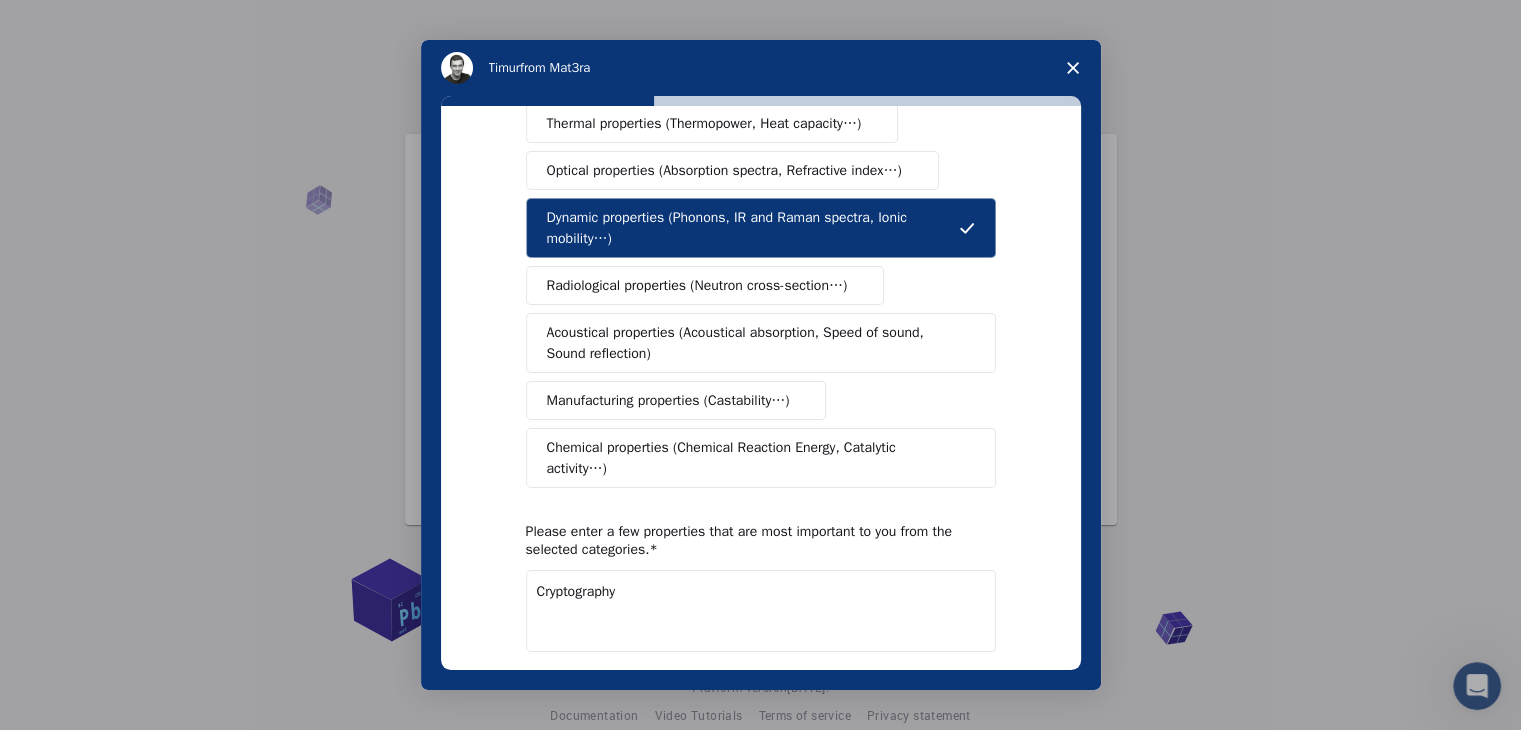 click on "Next" at bounding box center (968, 704) 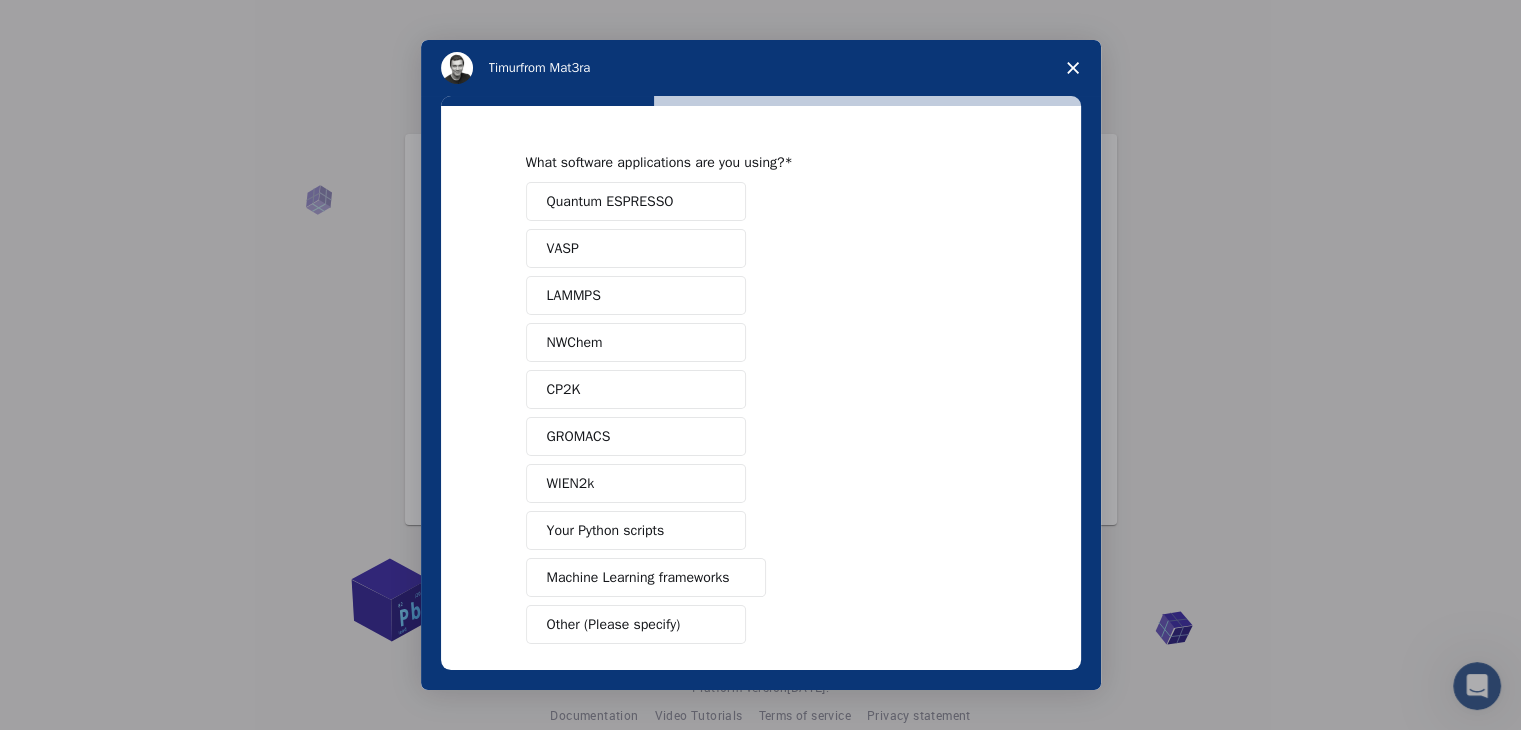 click on "Quantum ESPRESSO" at bounding box center (610, 201) 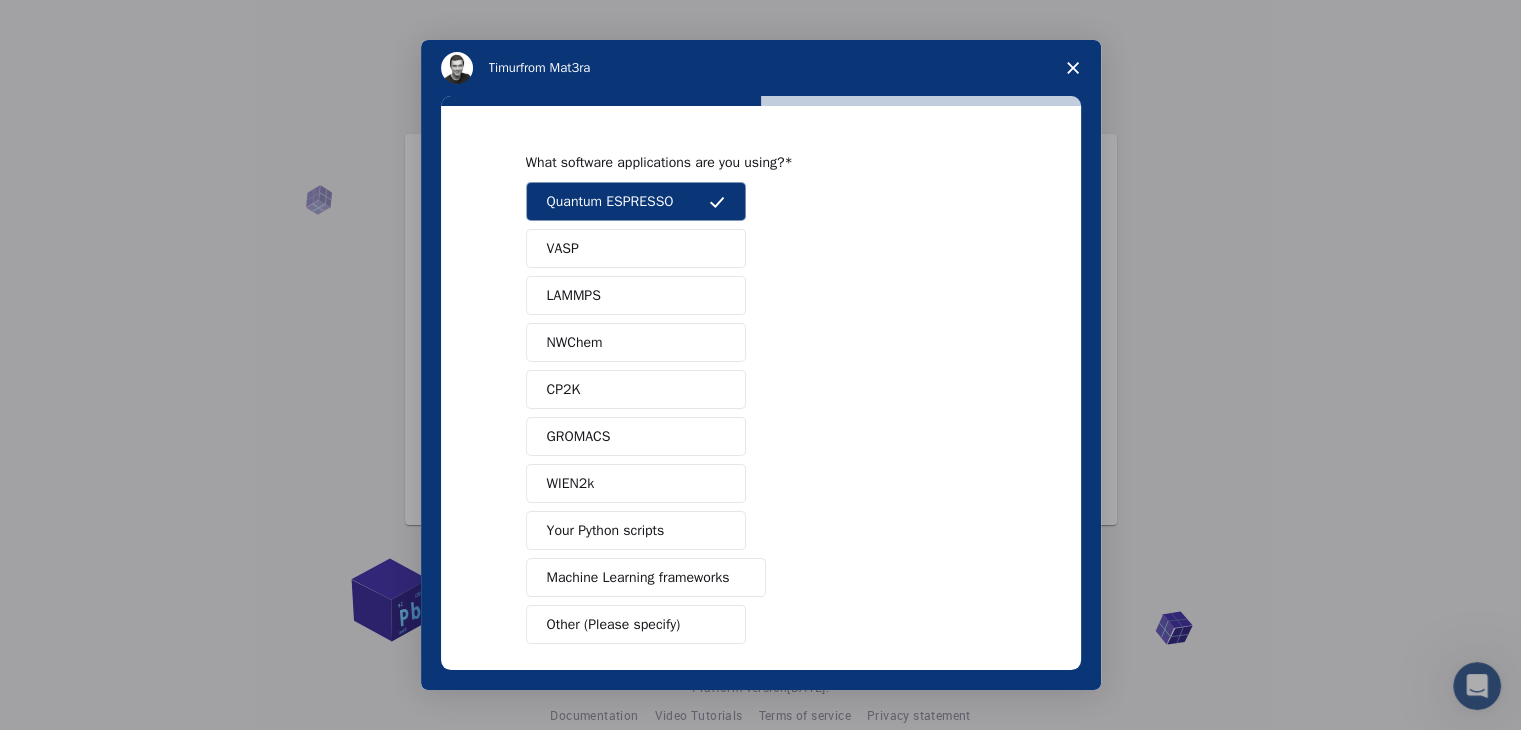 scroll, scrollTop: 87, scrollLeft: 0, axis: vertical 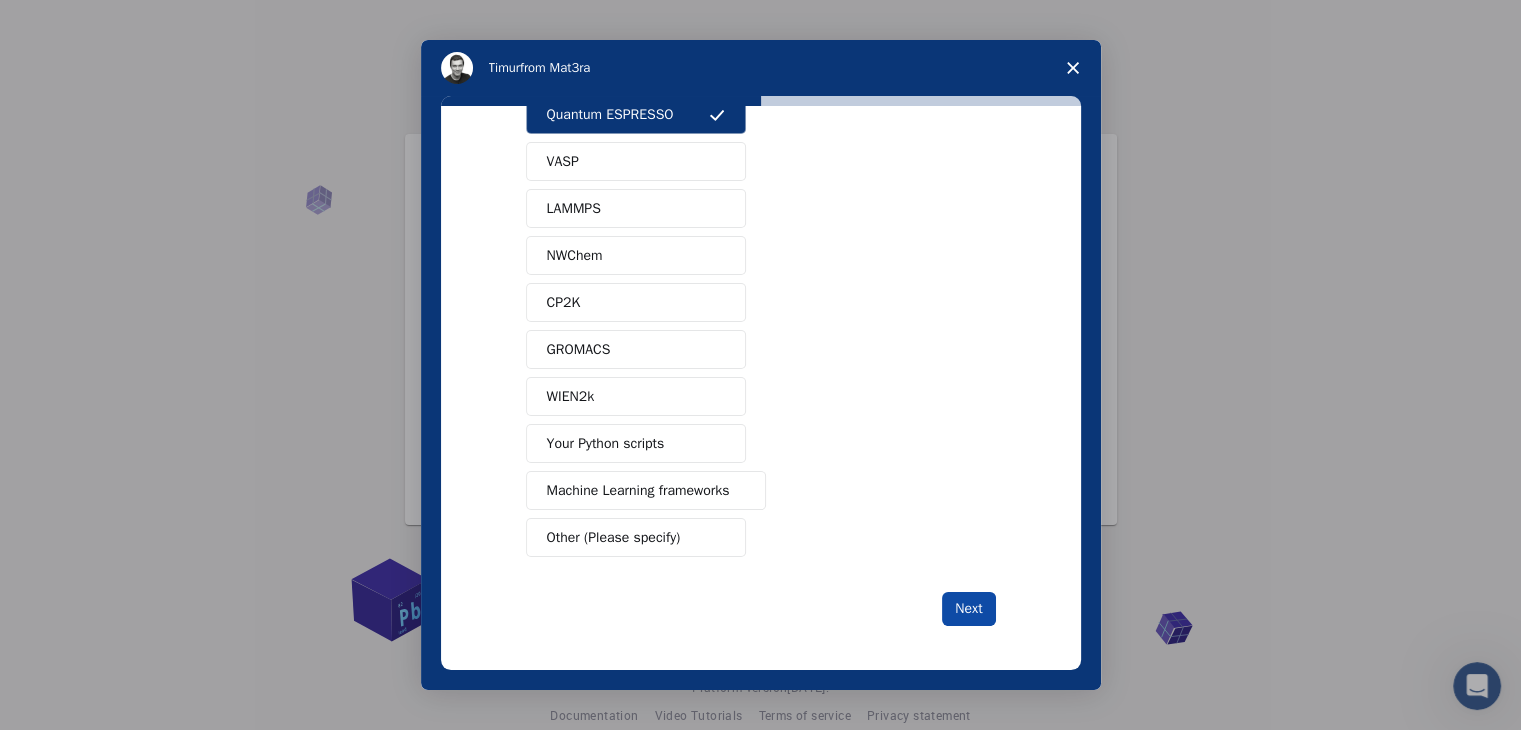click on "Next" at bounding box center (968, 609) 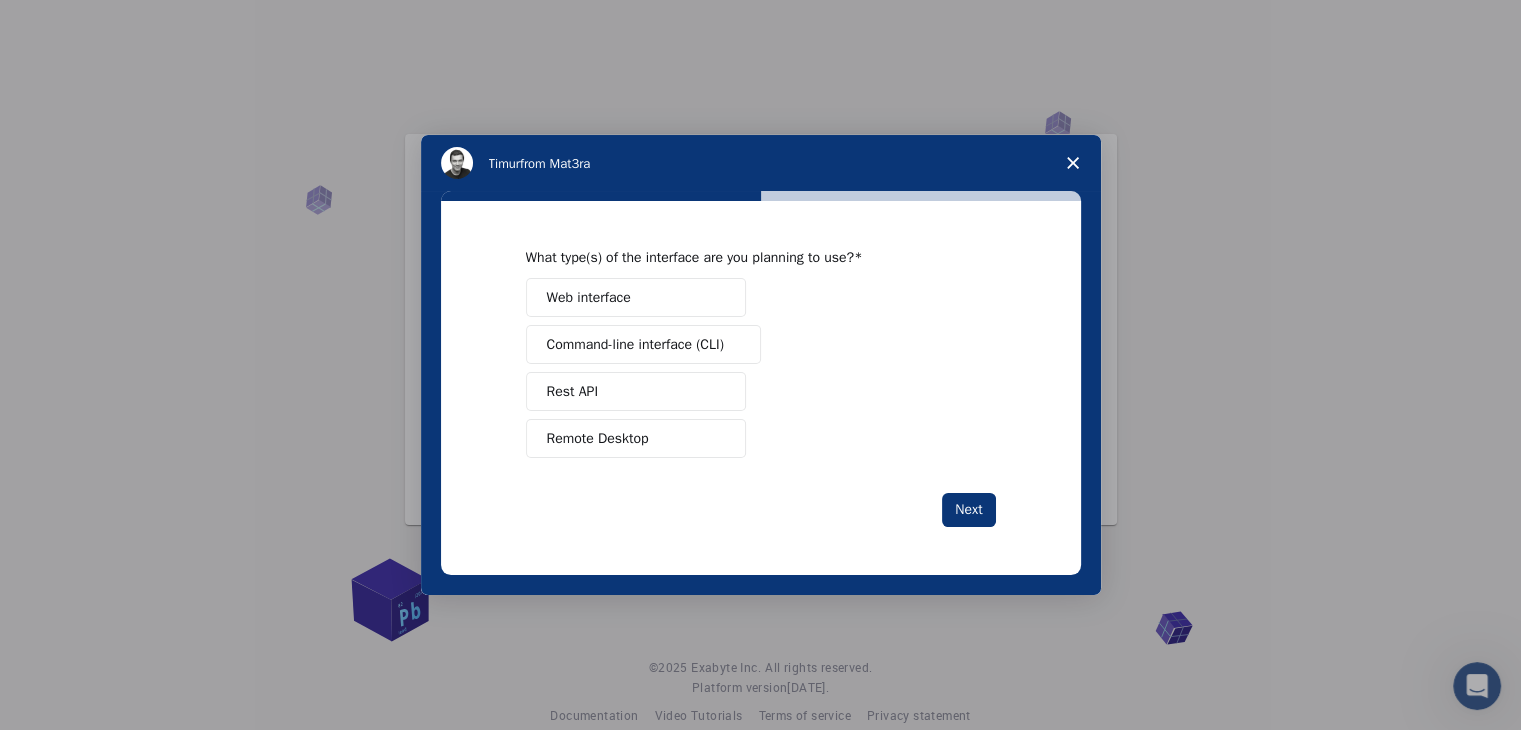 scroll, scrollTop: 0, scrollLeft: 0, axis: both 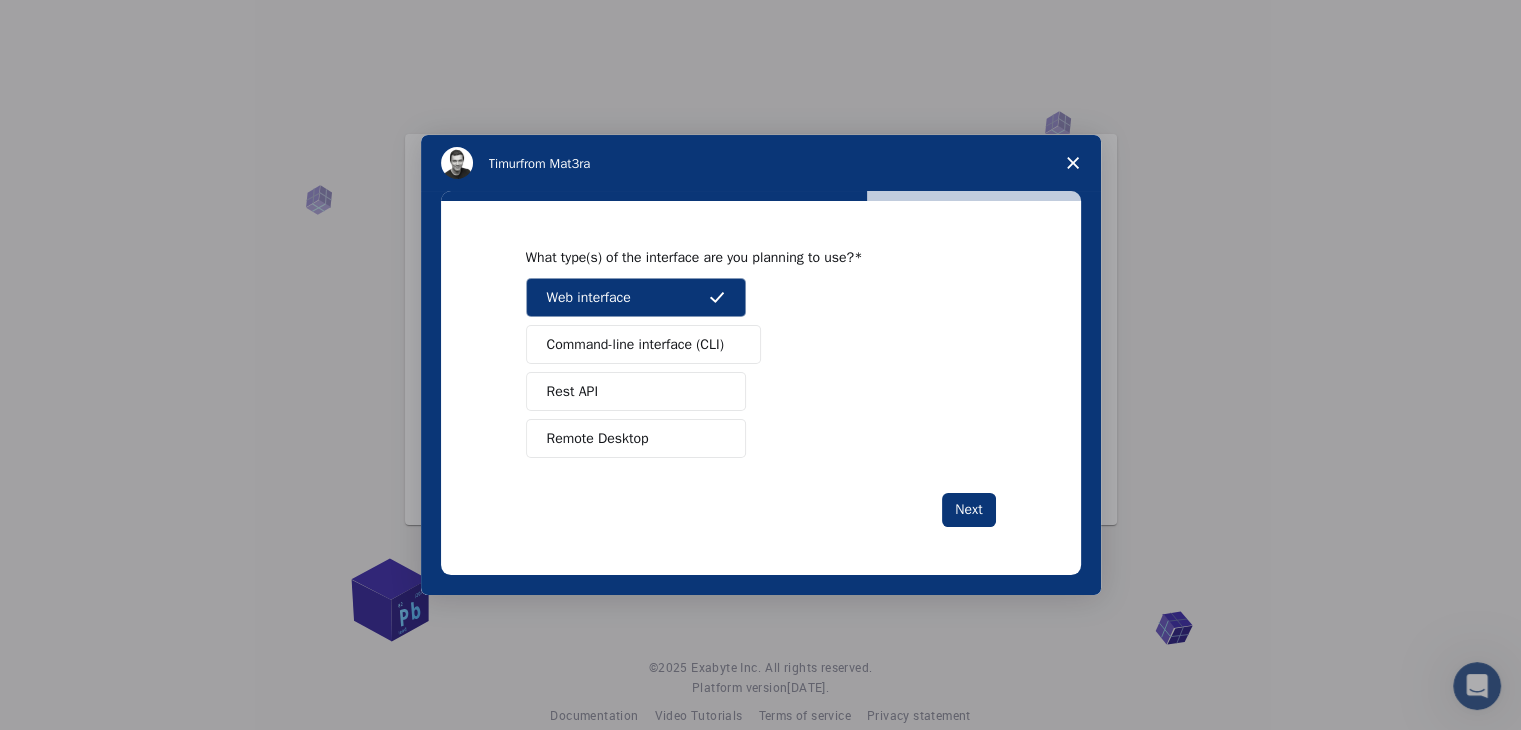 click on "Command-line interface (CLI)" at bounding box center [635, 344] 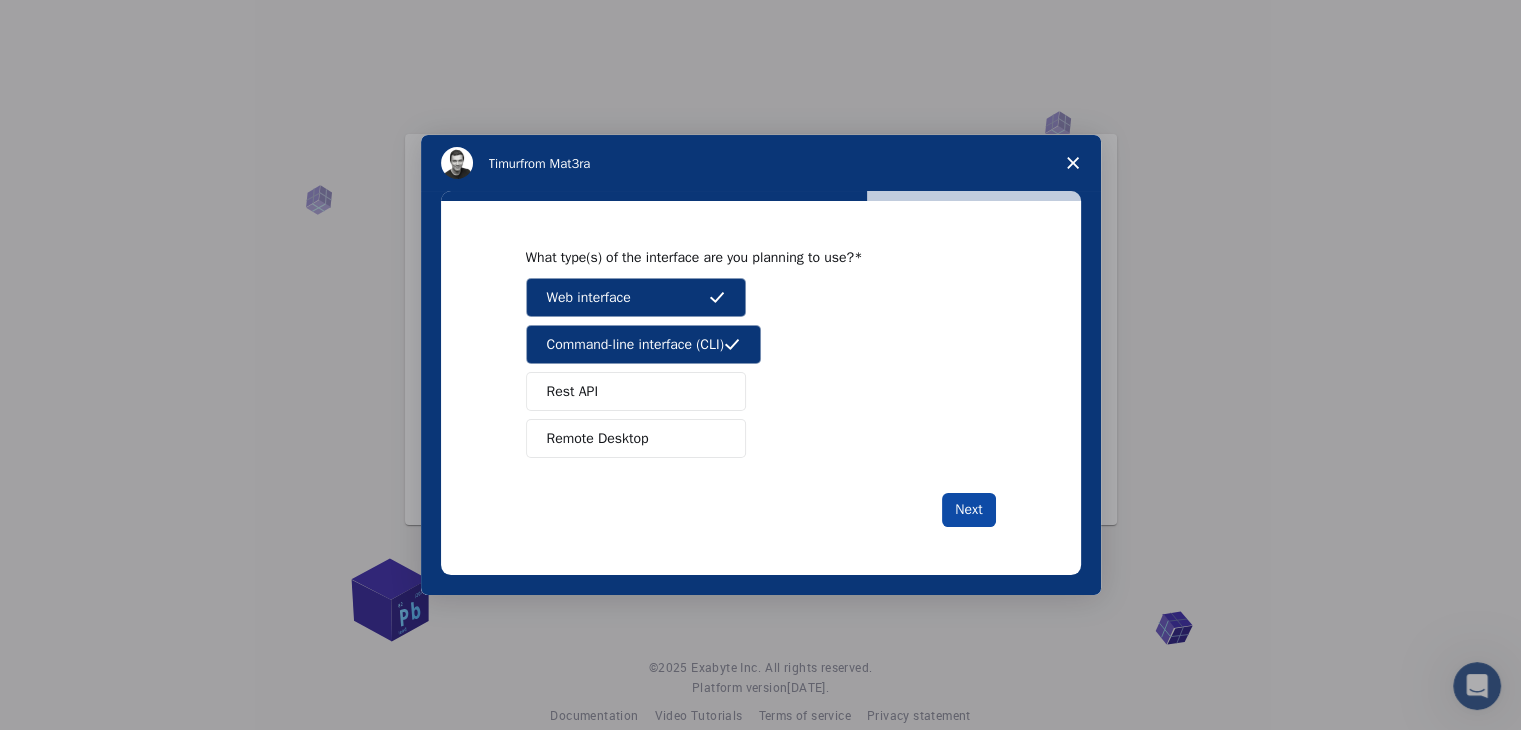 click on "Next" at bounding box center [968, 510] 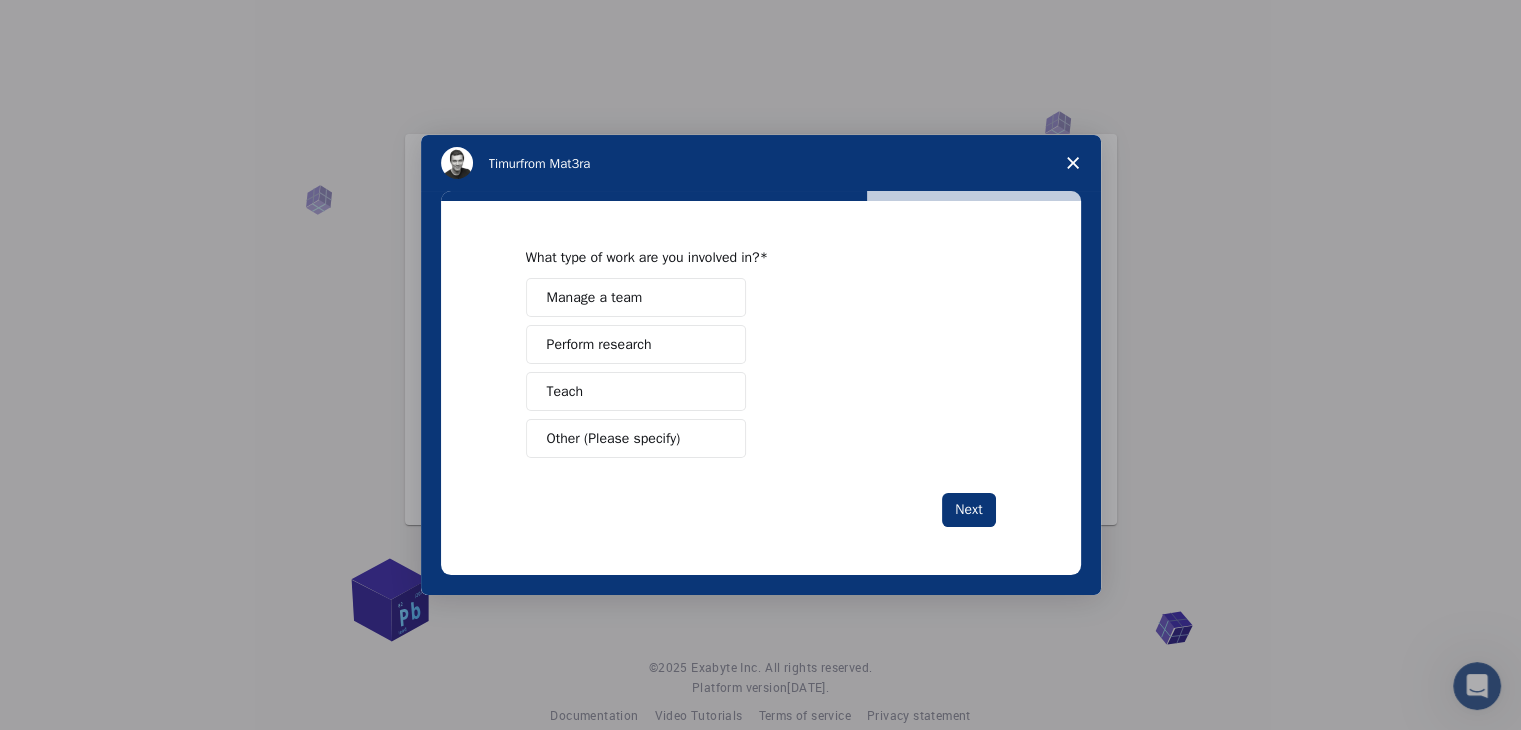 click on "Other (Please specify)" at bounding box center (614, 438) 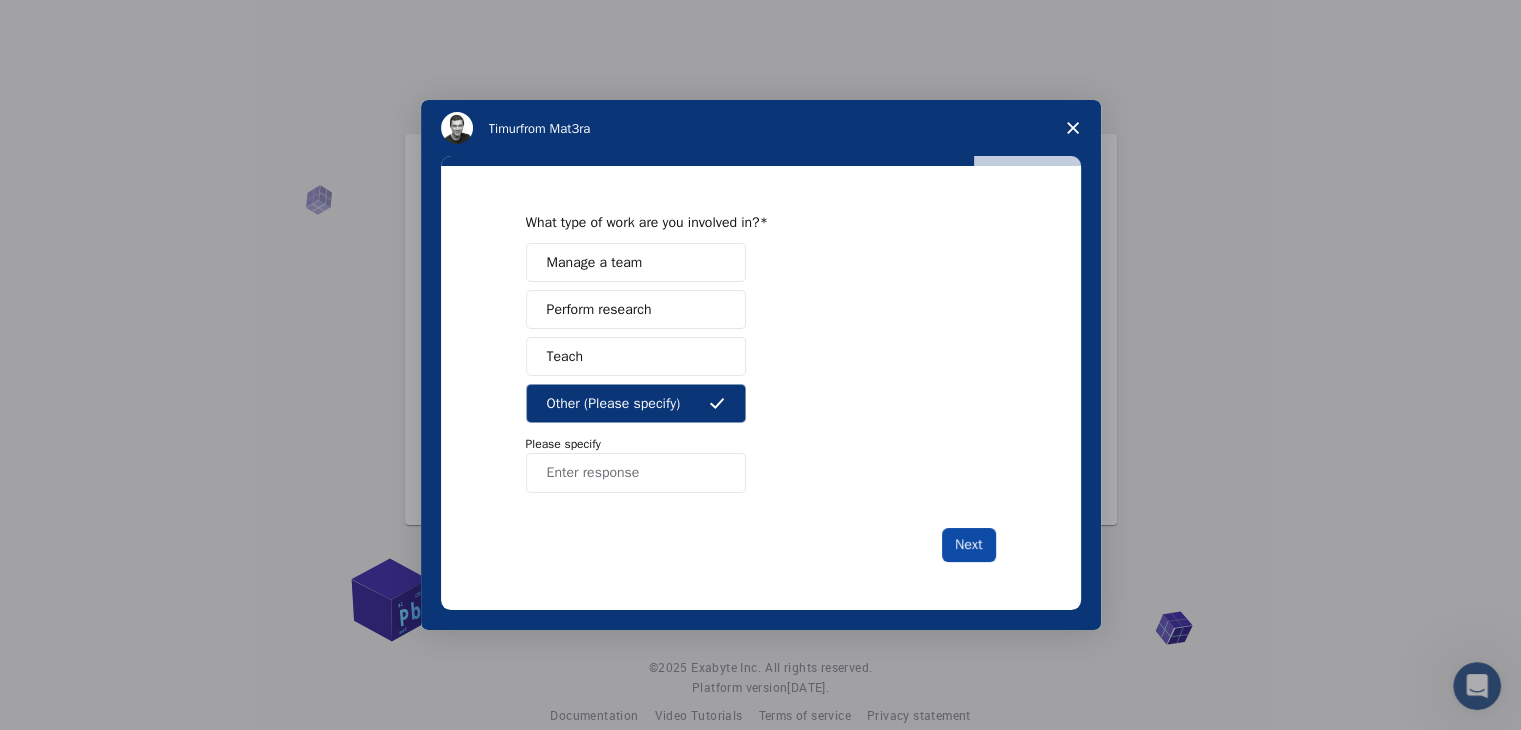 click on "Next" at bounding box center [968, 545] 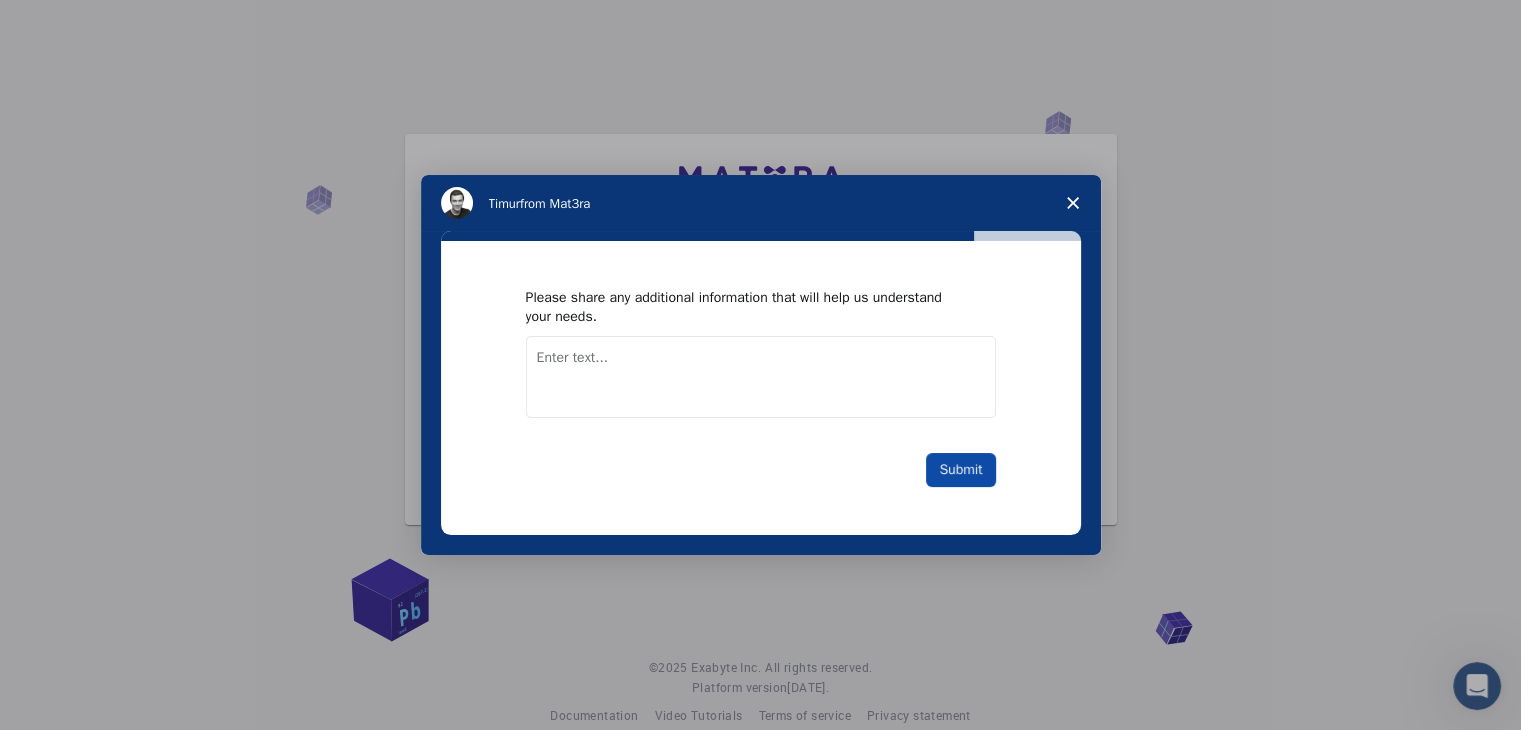 click on "Submit" at bounding box center [960, 470] 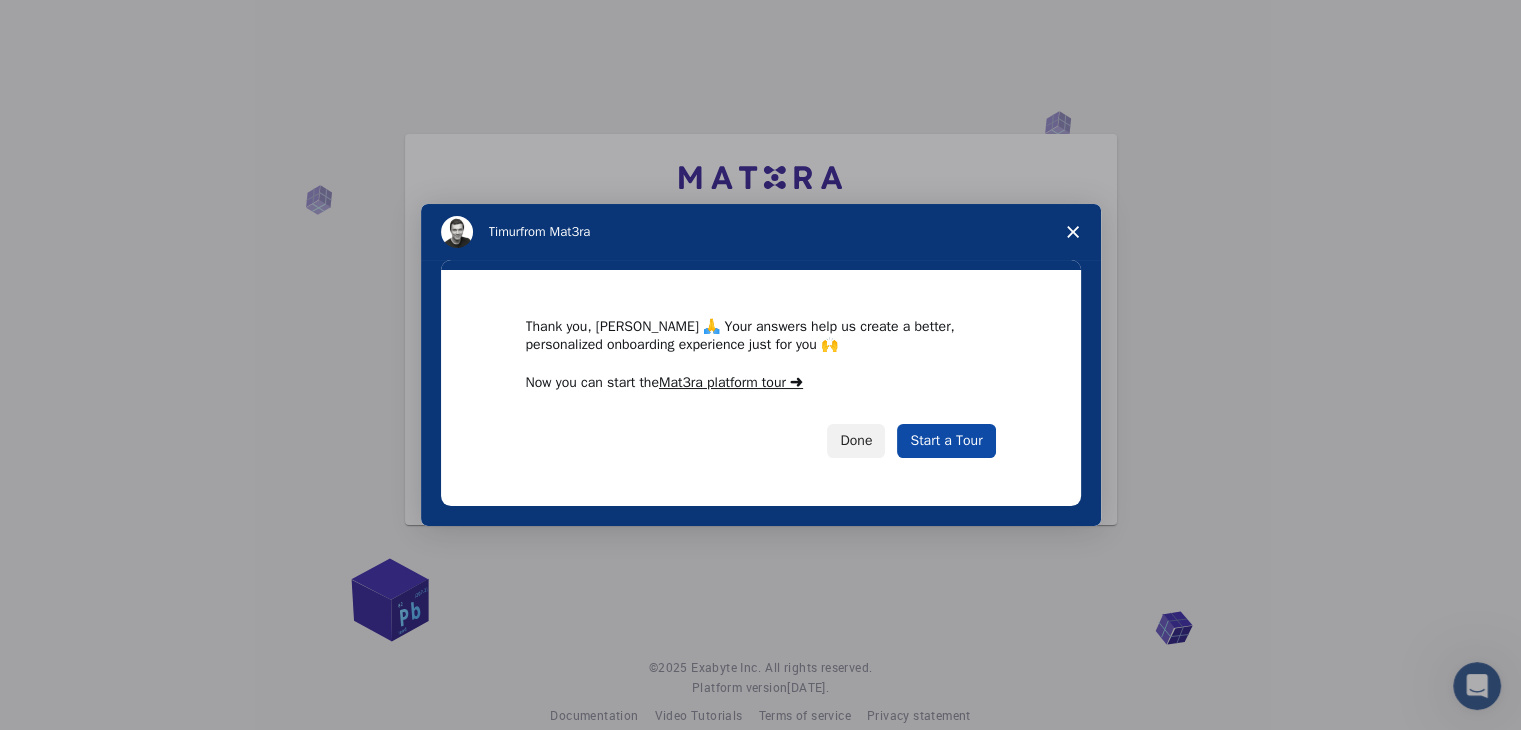 click on "Start a Tour" at bounding box center [946, 441] 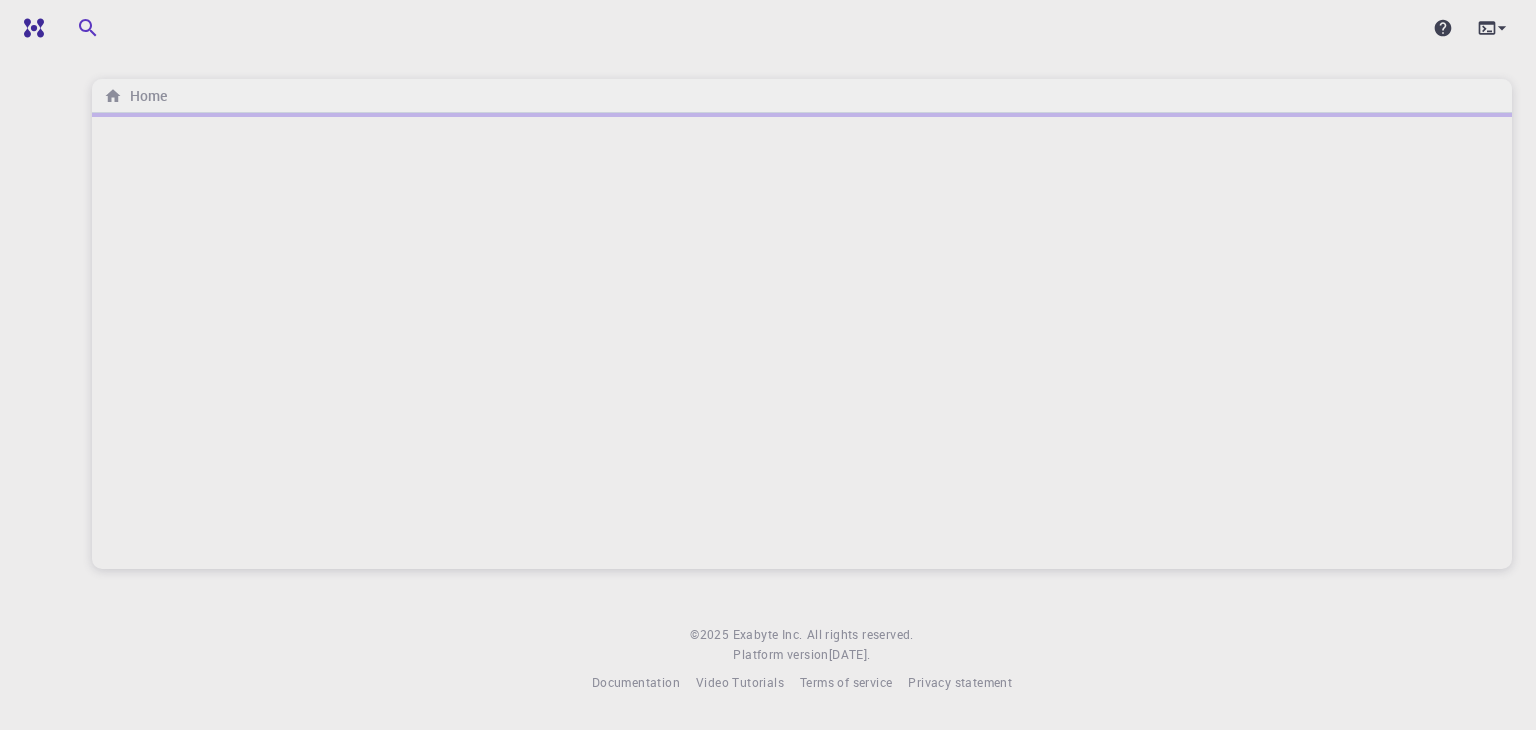 scroll, scrollTop: 0, scrollLeft: 0, axis: both 